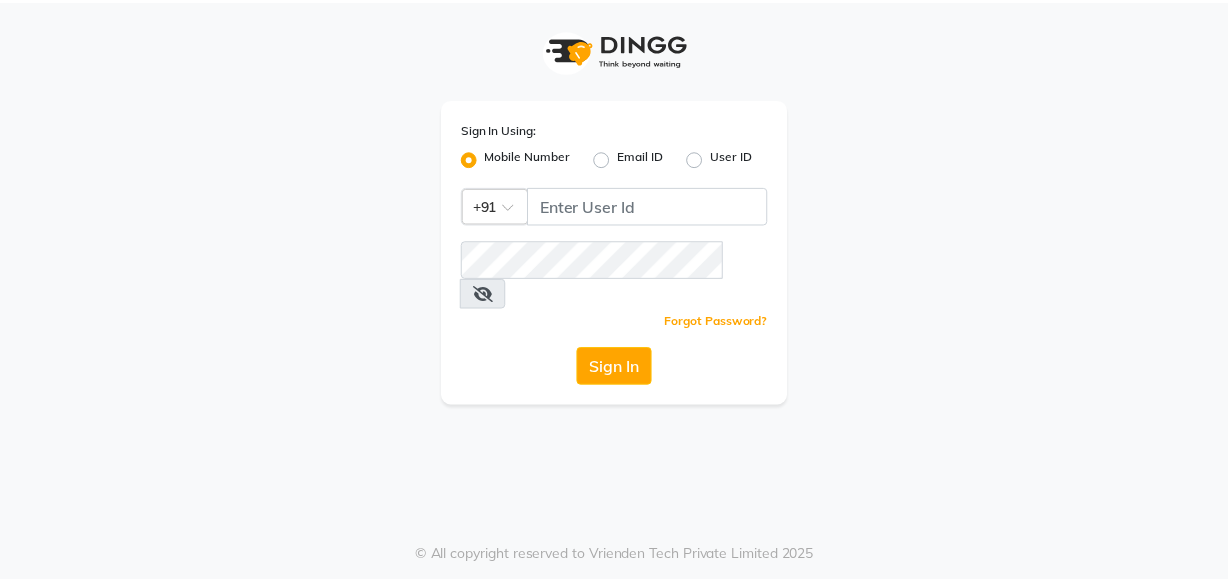 scroll, scrollTop: 0, scrollLeft: 0, axis: both 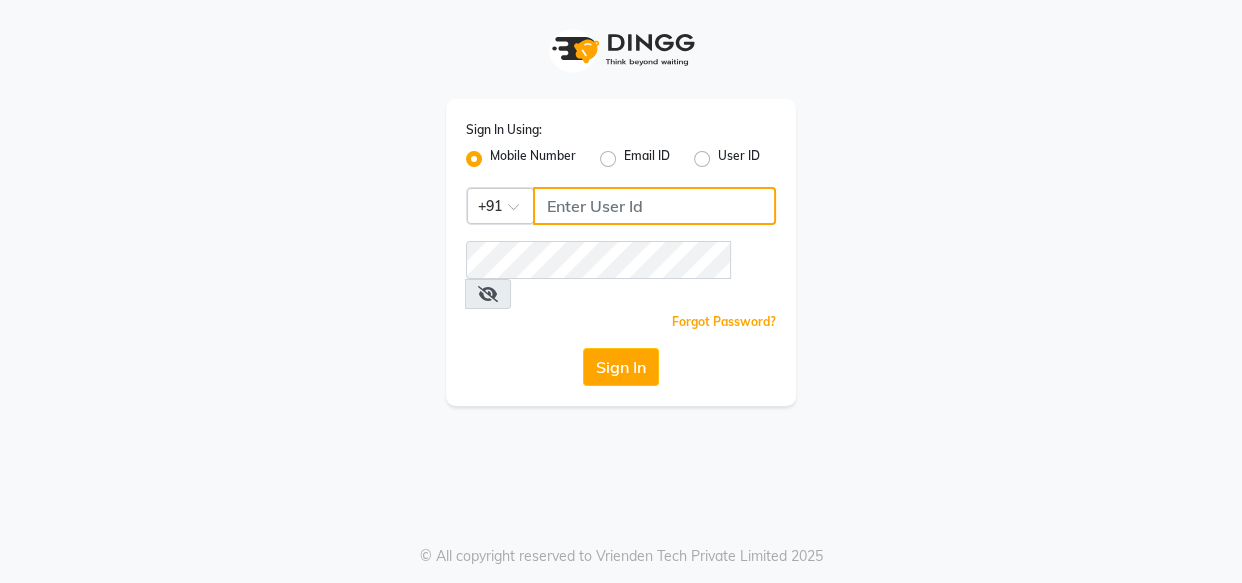 click 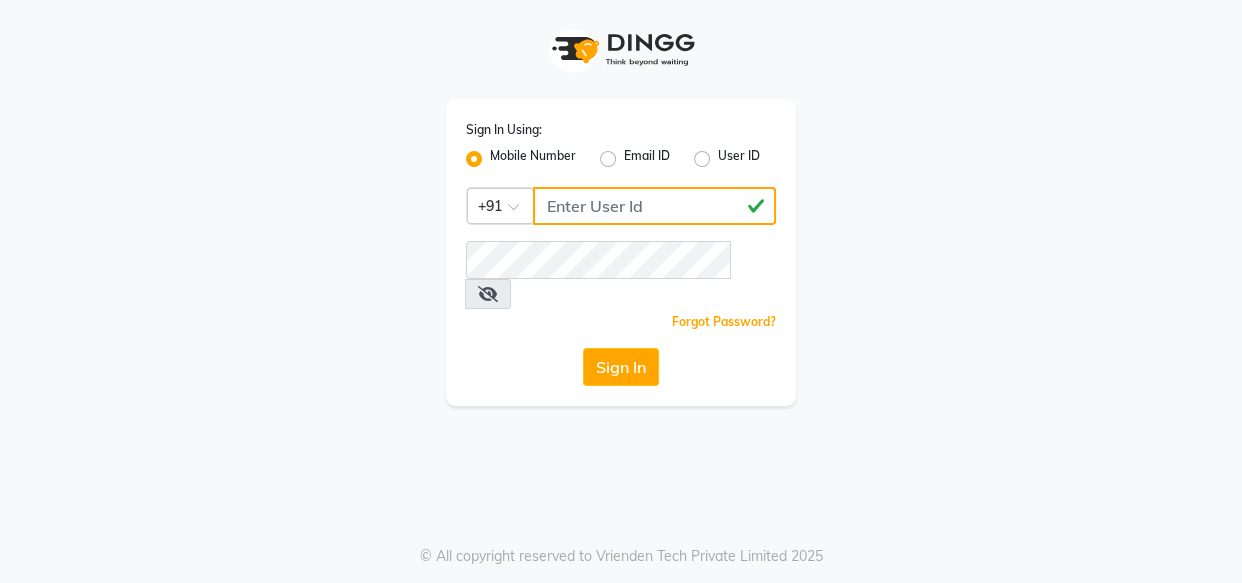type on "[PHONE]" 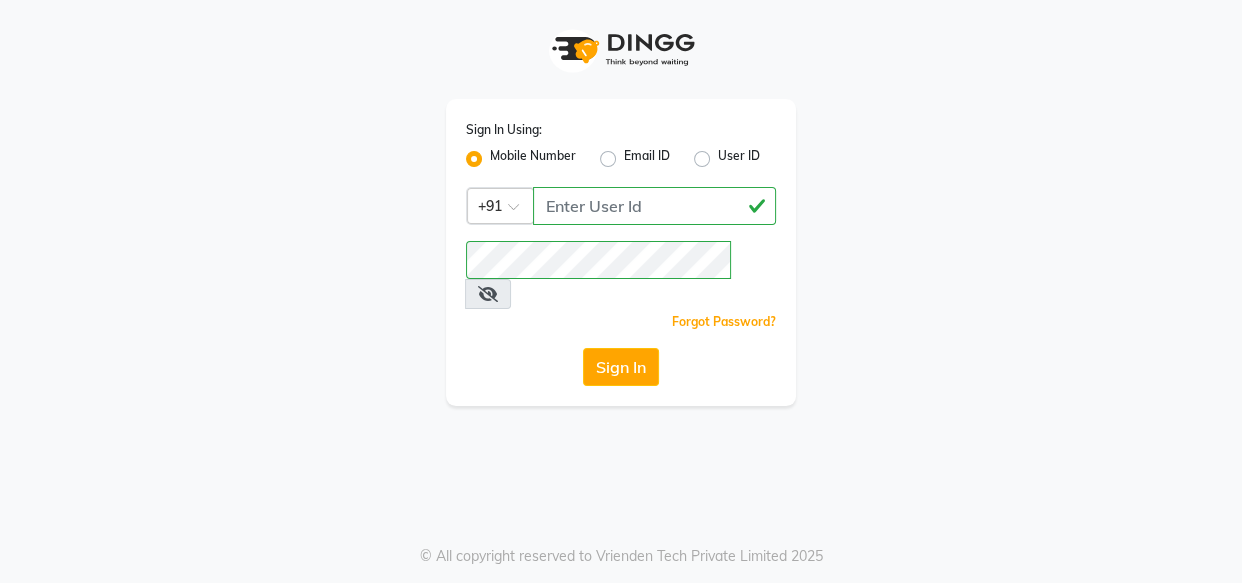 click at bounding box center [488, 294] 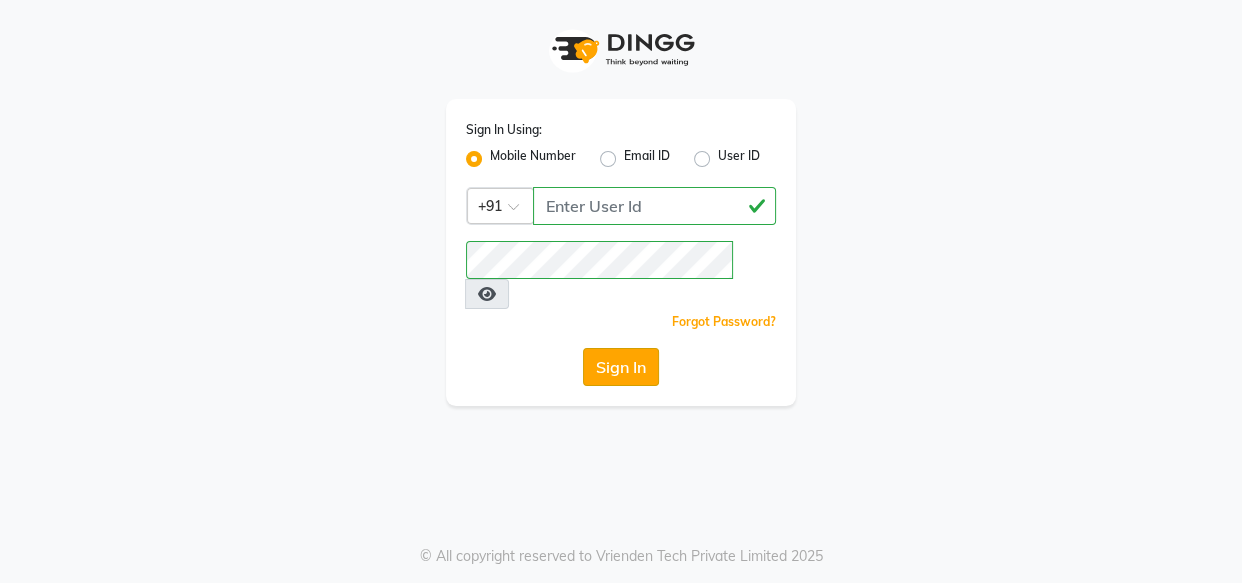 click on "Sign In" 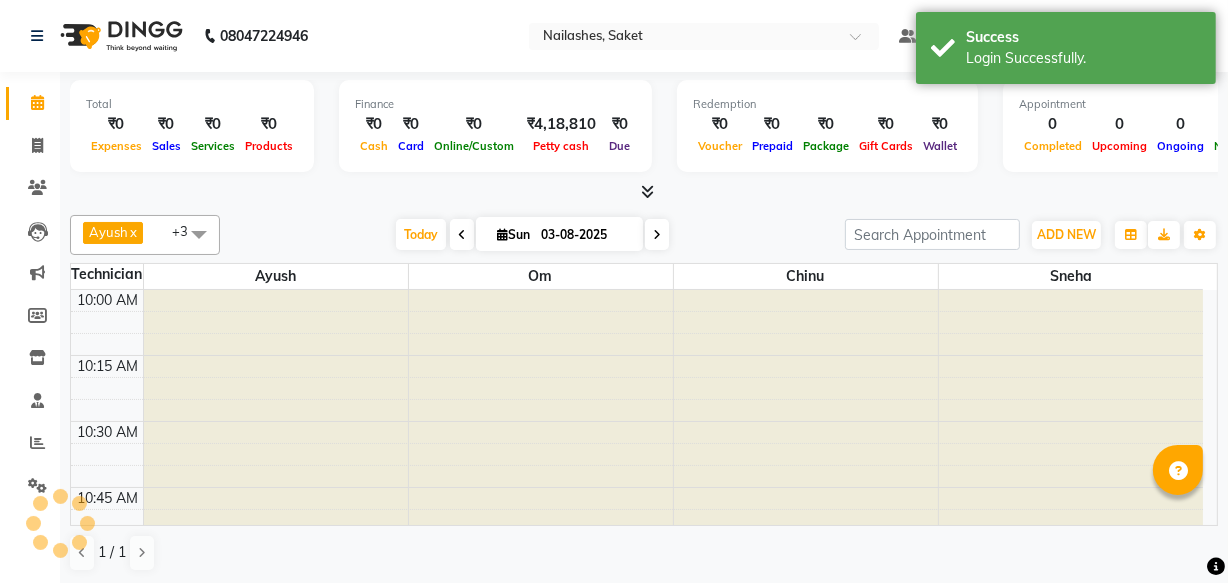 scroll, scrollTop: 0, scrollLeft: 0, axis: both 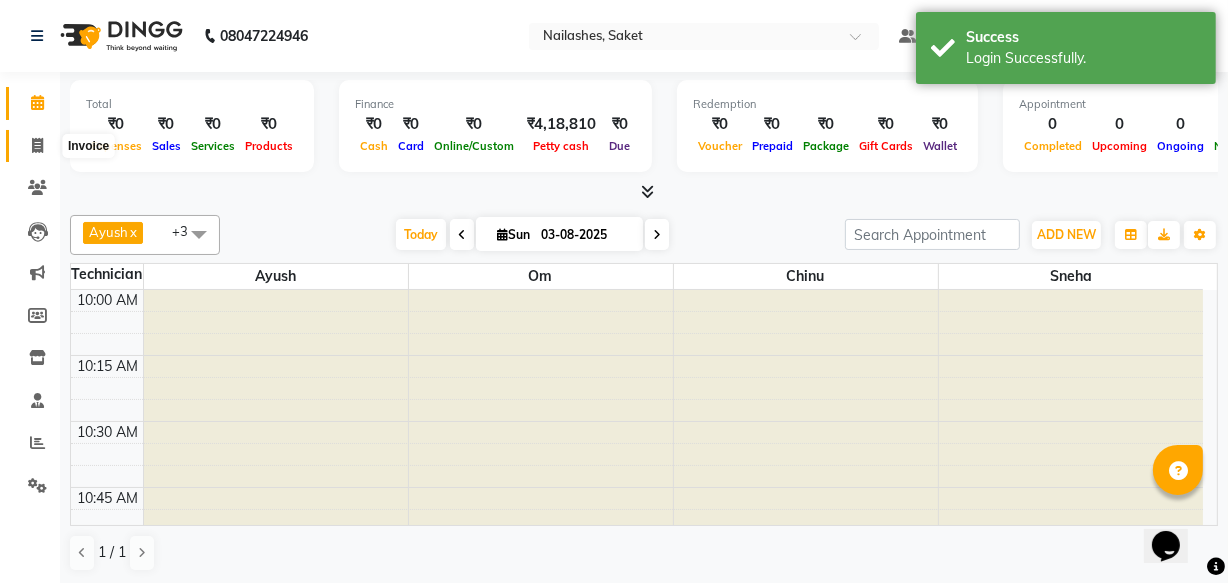click 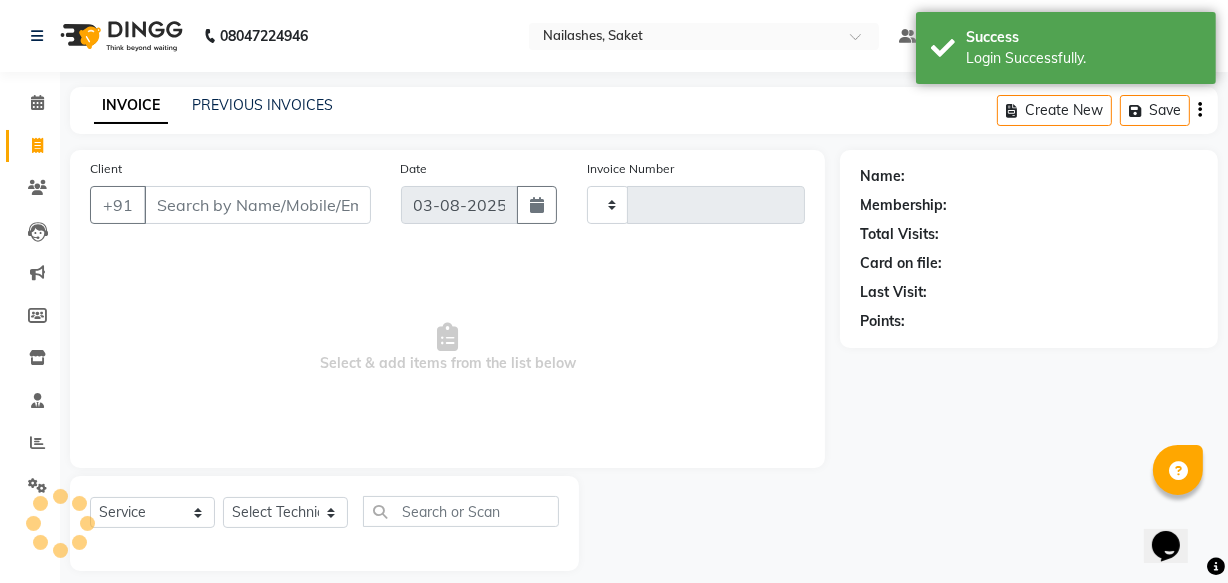 scroll, scrollTop: 19, scrollLeft: 0, axis: vertical 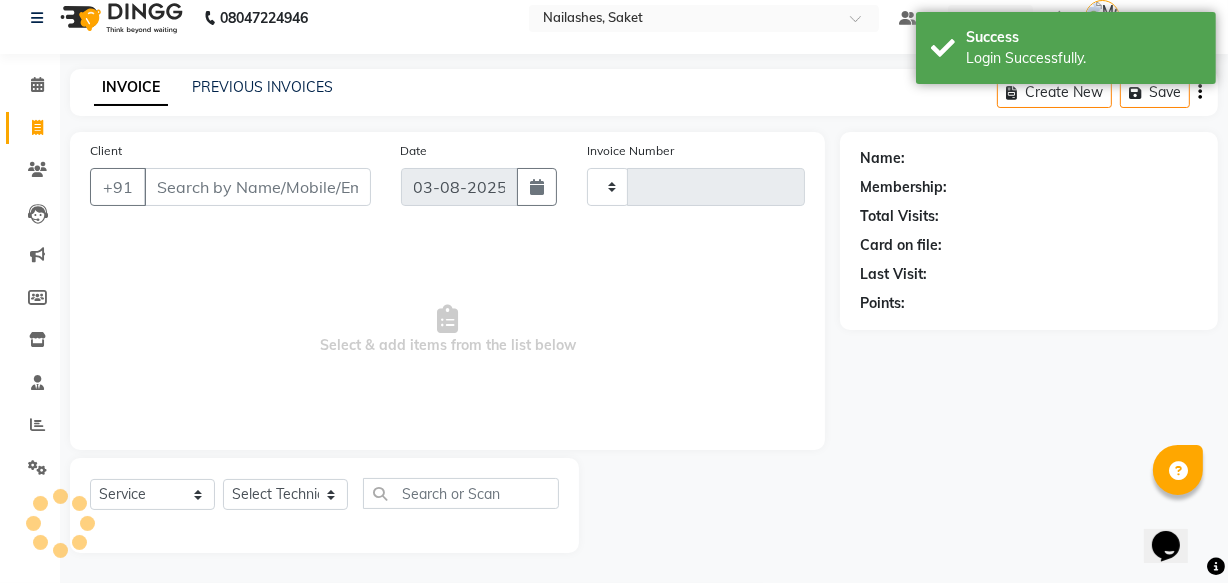 type on "0328" 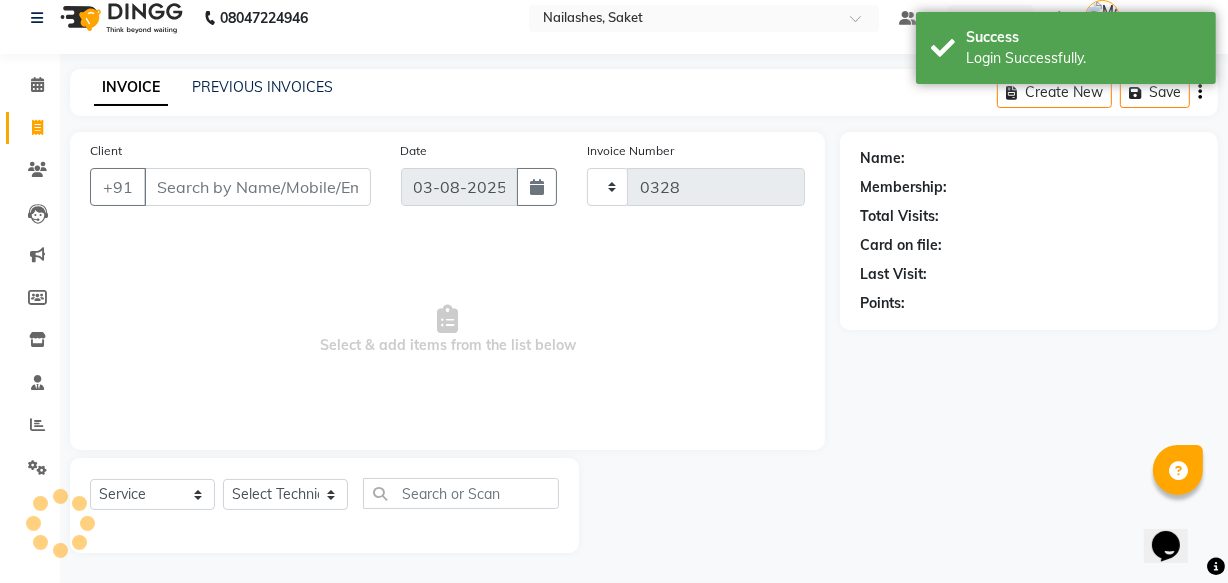 select on "5164" 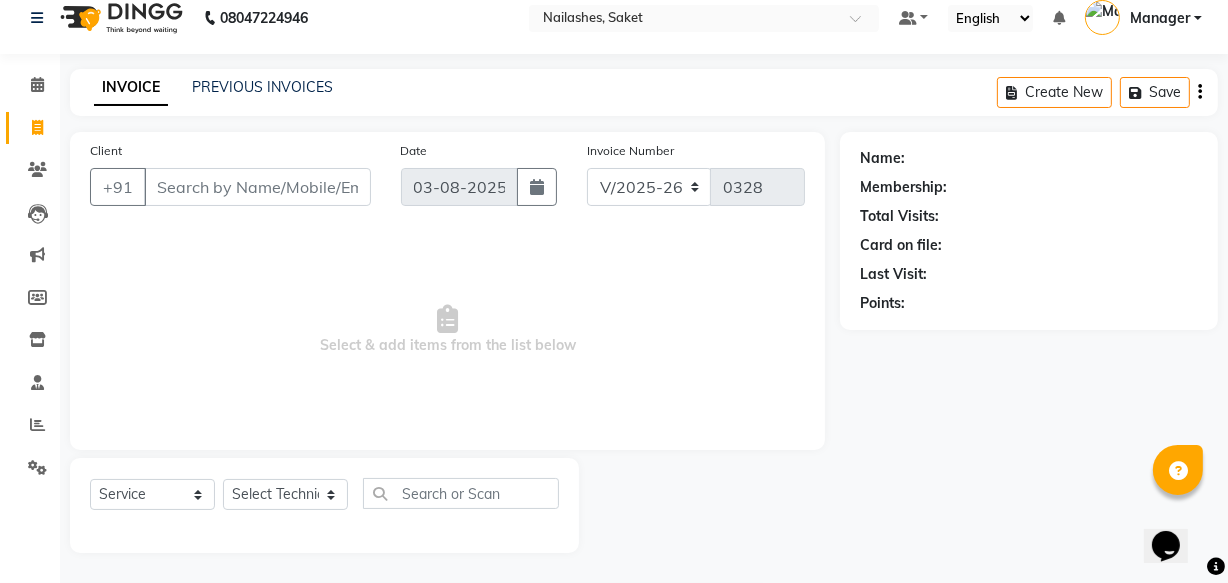 click on "Client" at bounding box center (257, 187) 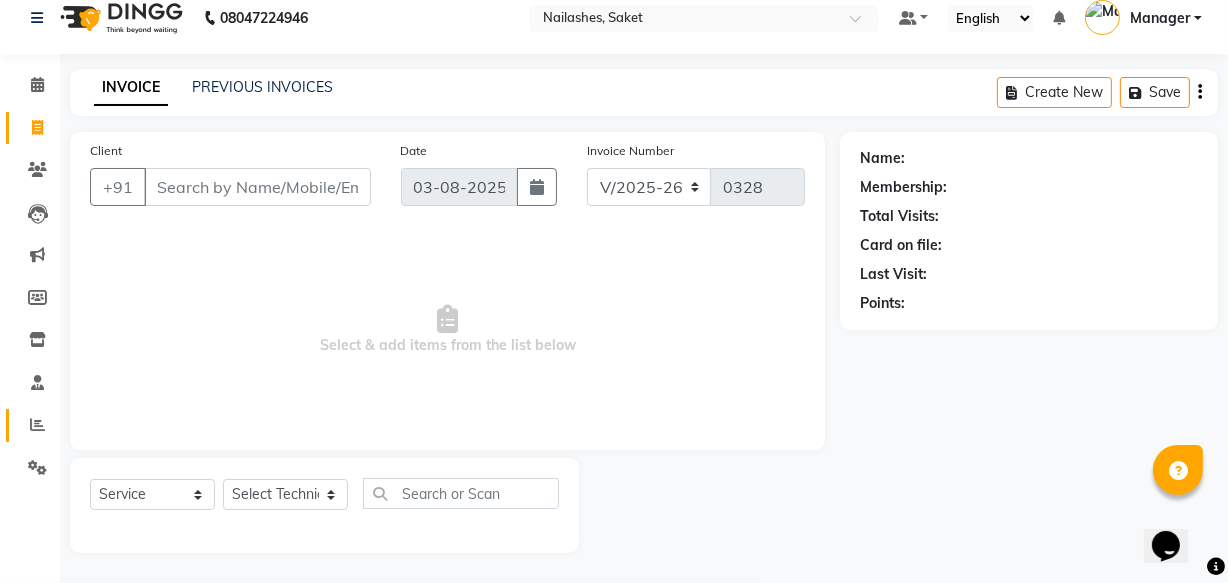 click 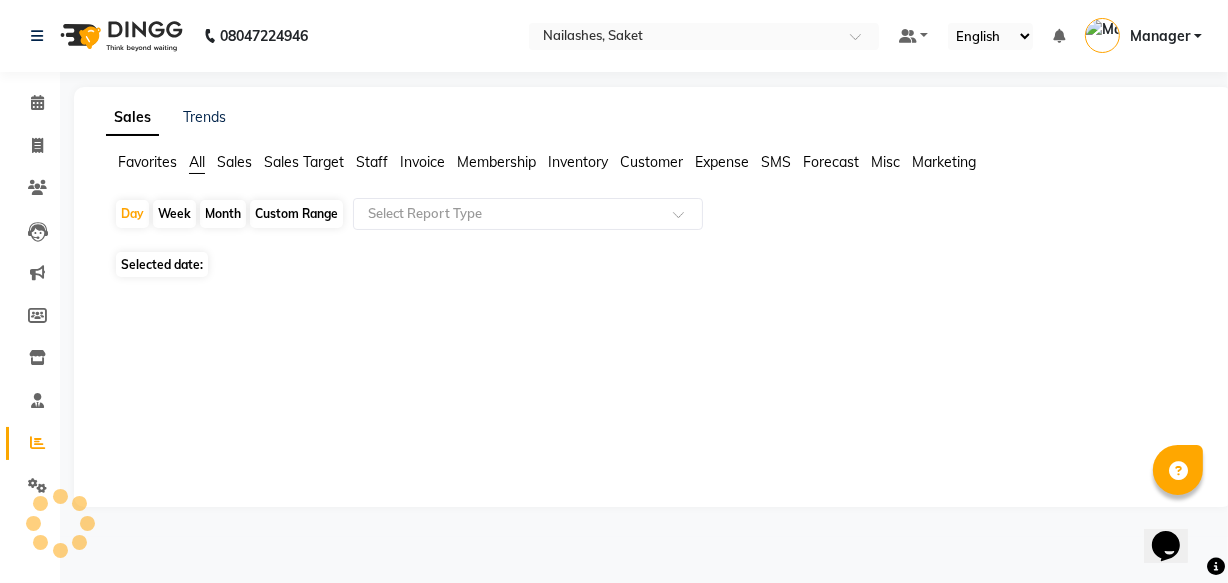 scroll, scrollTop: 0, scrollLeft: 0, axis: both 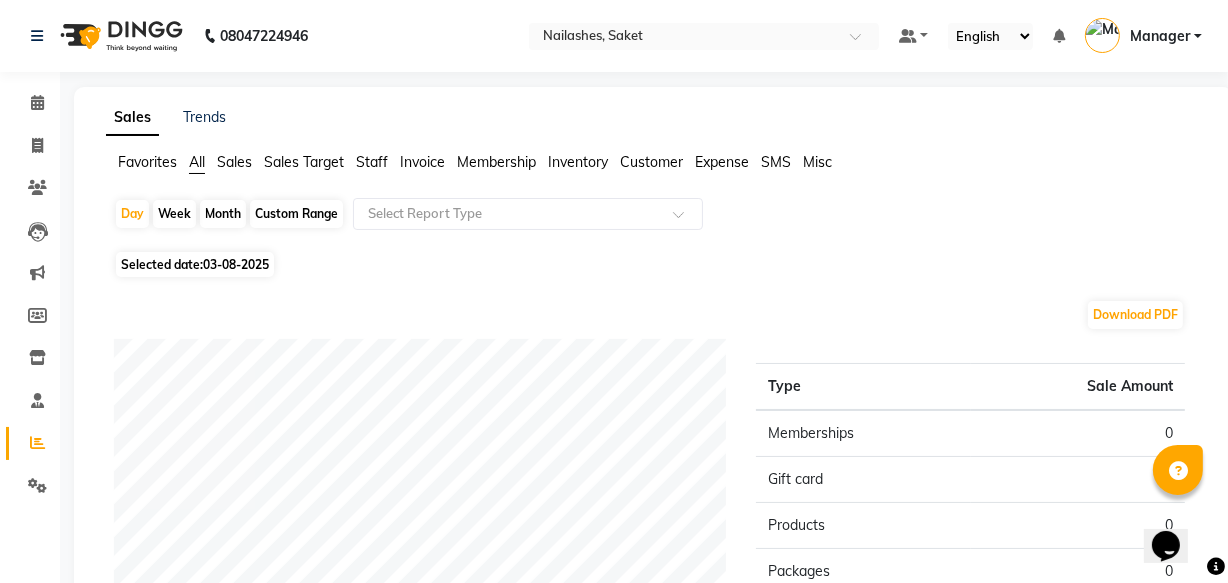 click on "Selected date:  03-08-2025" 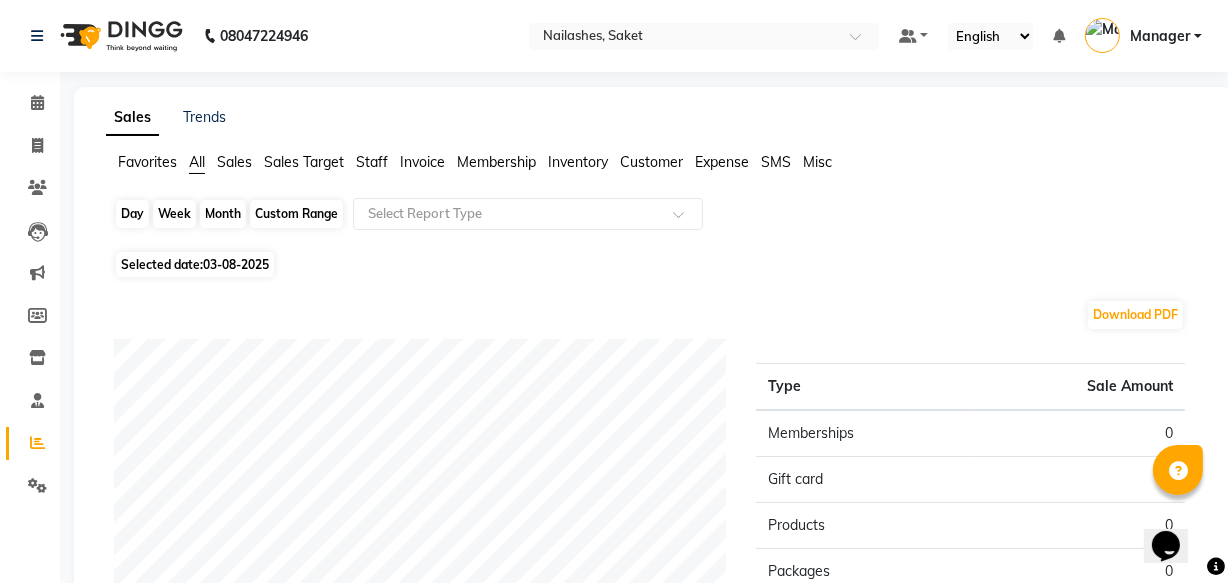click on "Month" 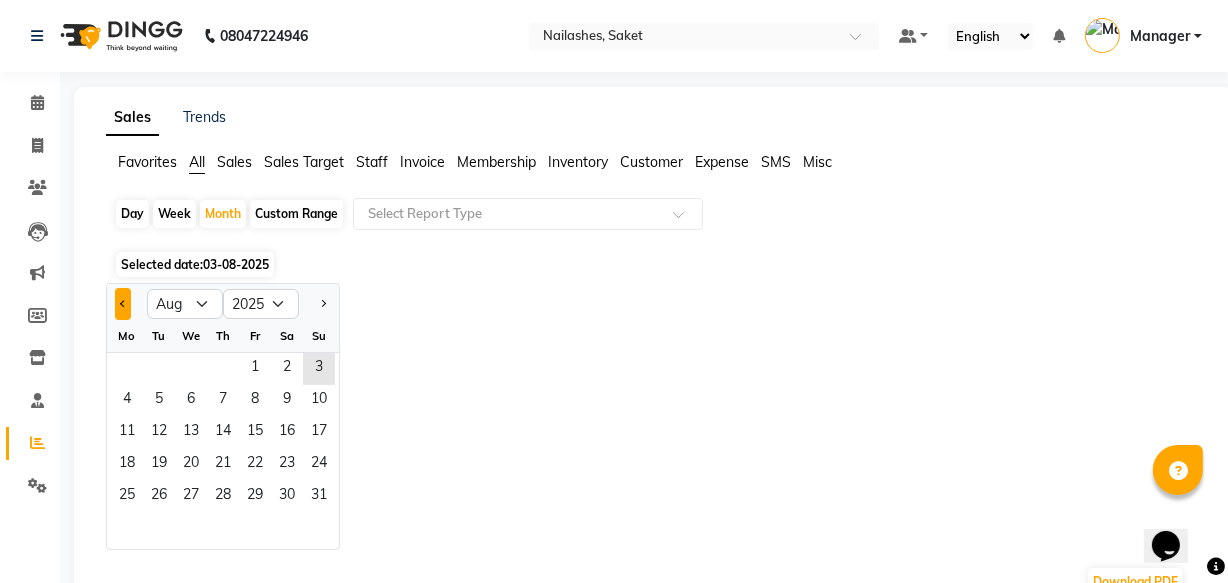 click 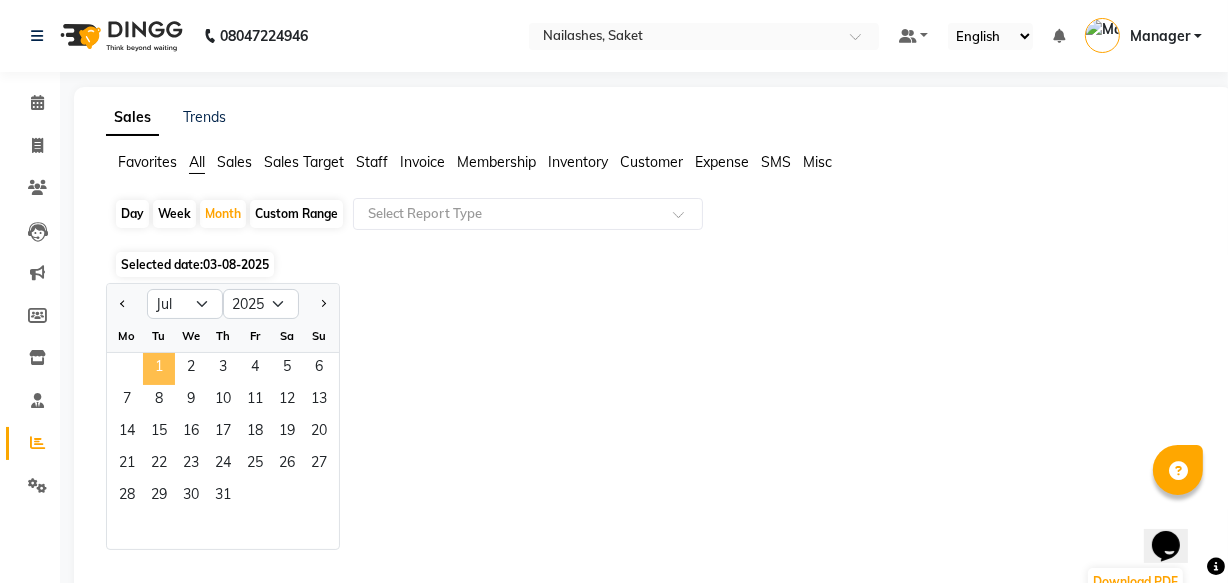 click on "1" 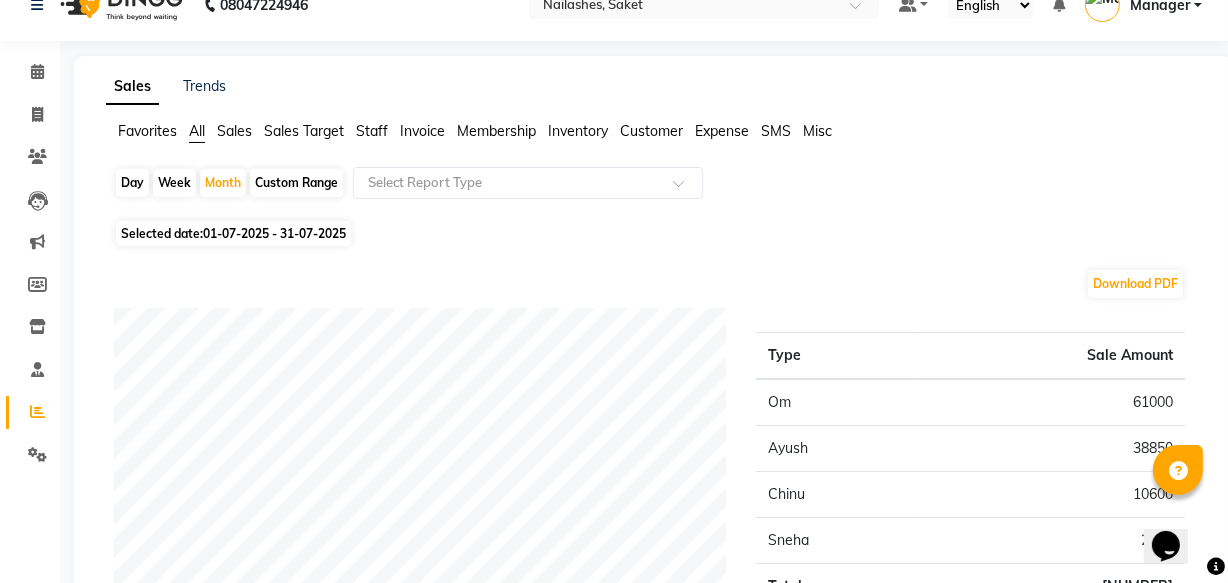 scroll, scrollTop: 0, scrollLeft: 0, axis: both 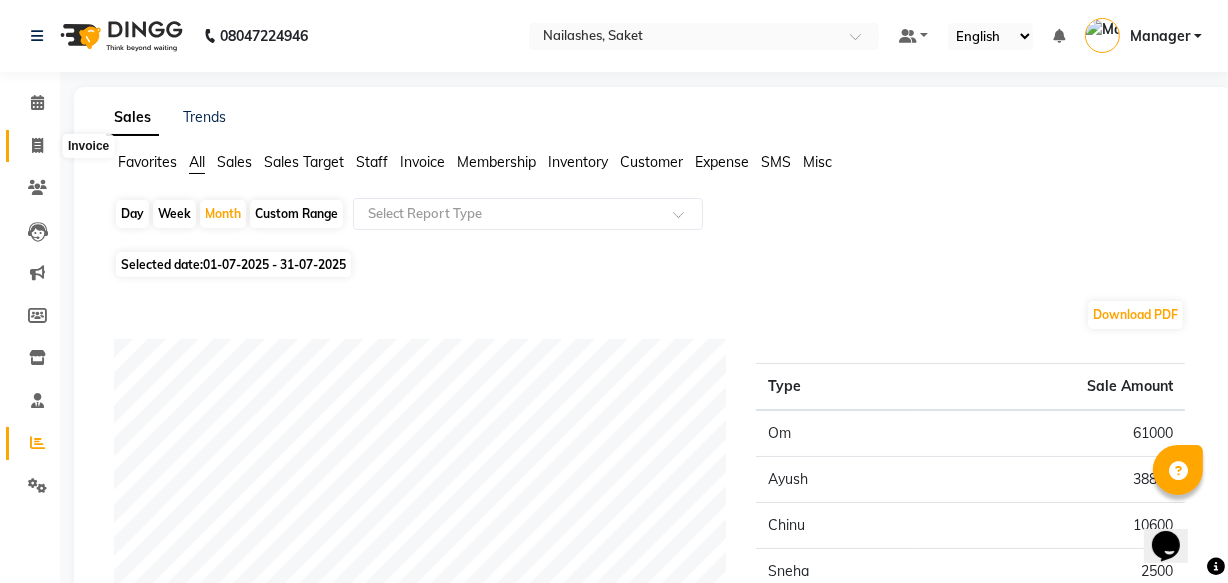 click 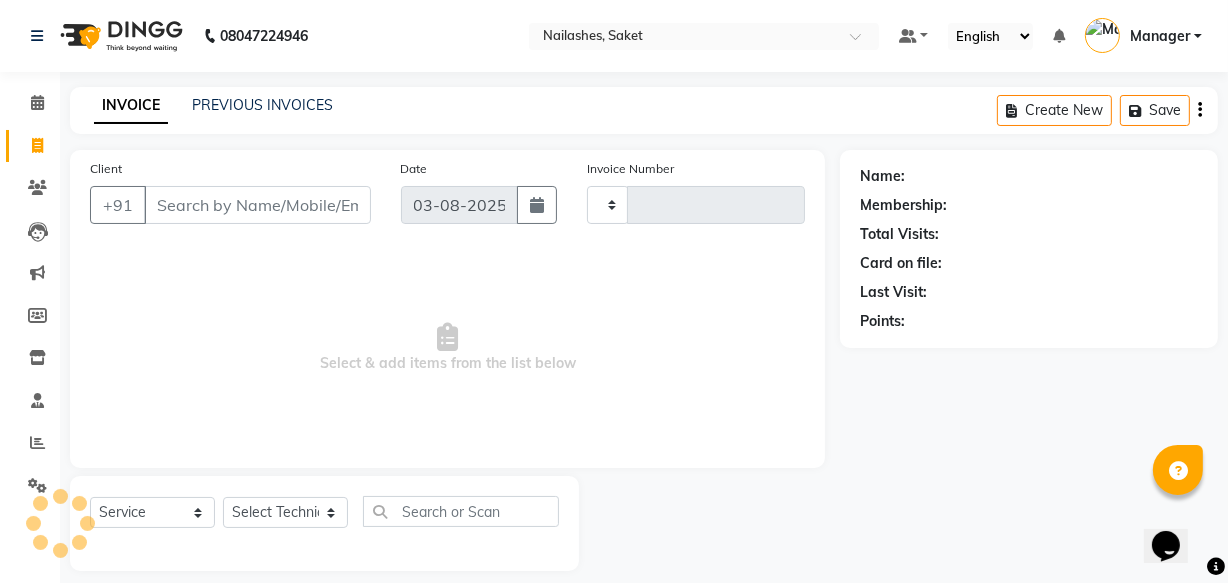 scroll, scrollTop: 19, scrollLeft: 0, axis: vertical 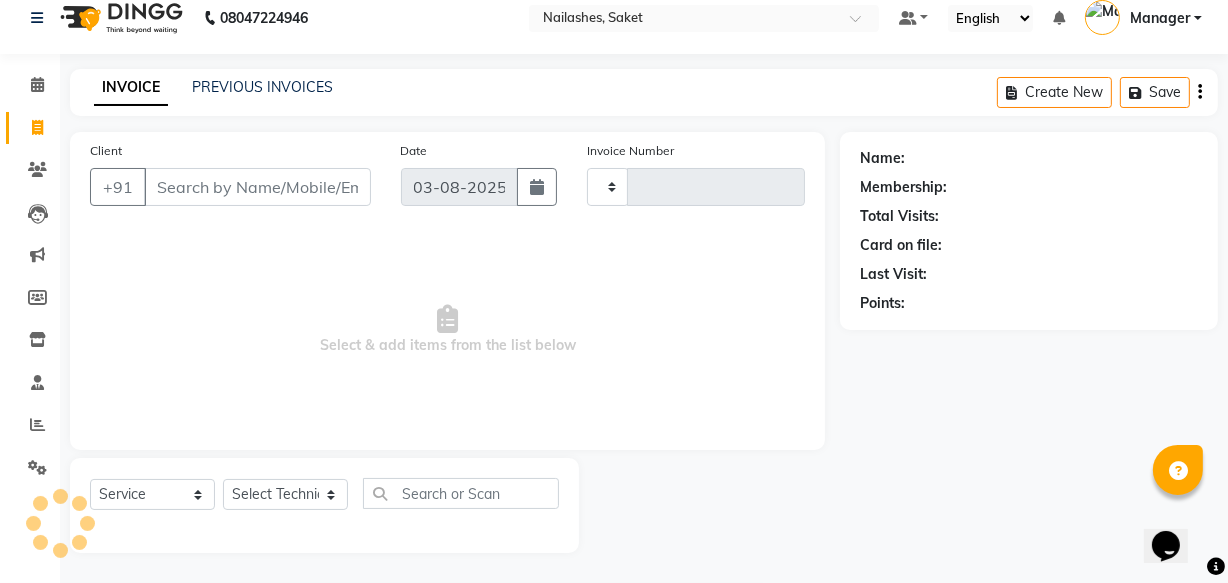type on "0328" 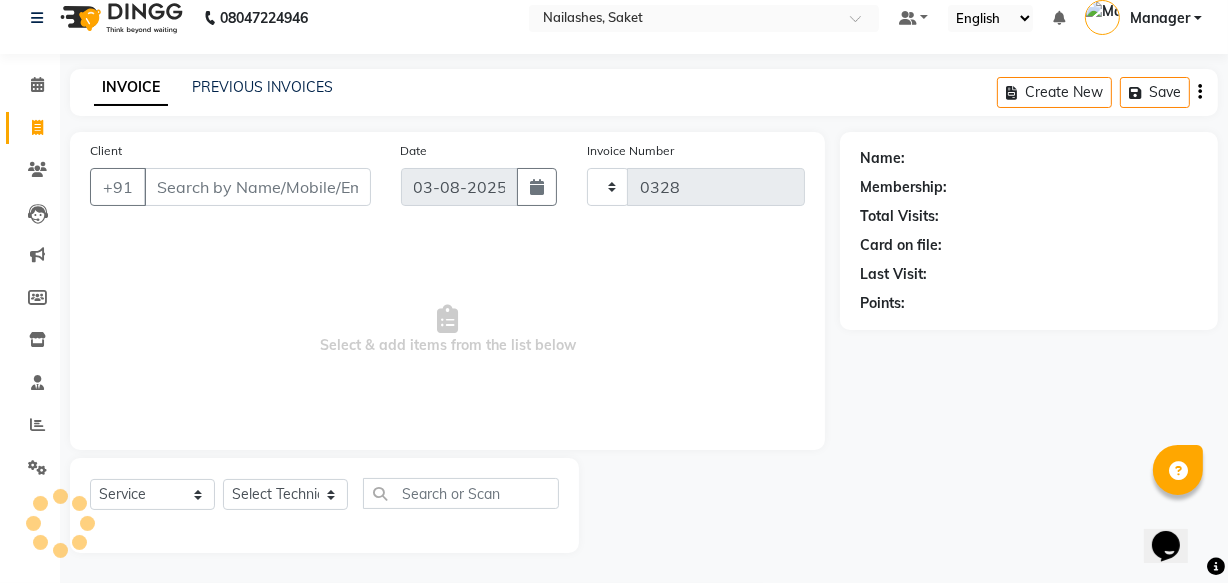 select on "5164" 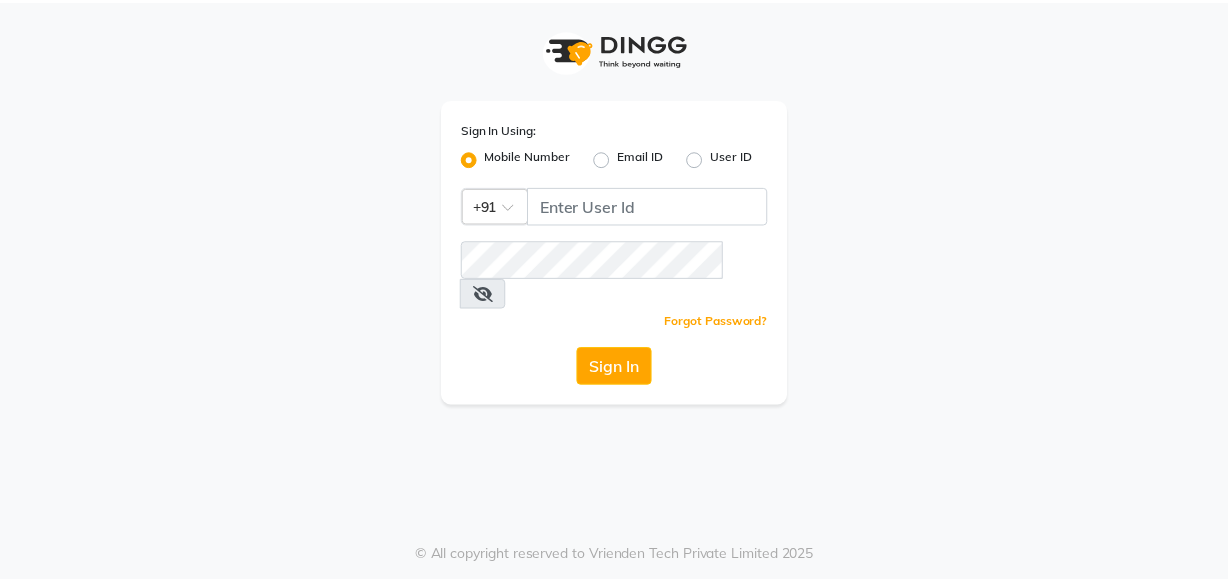 scroll, scrollTop: 0, scrollLeft: 0, axis: both 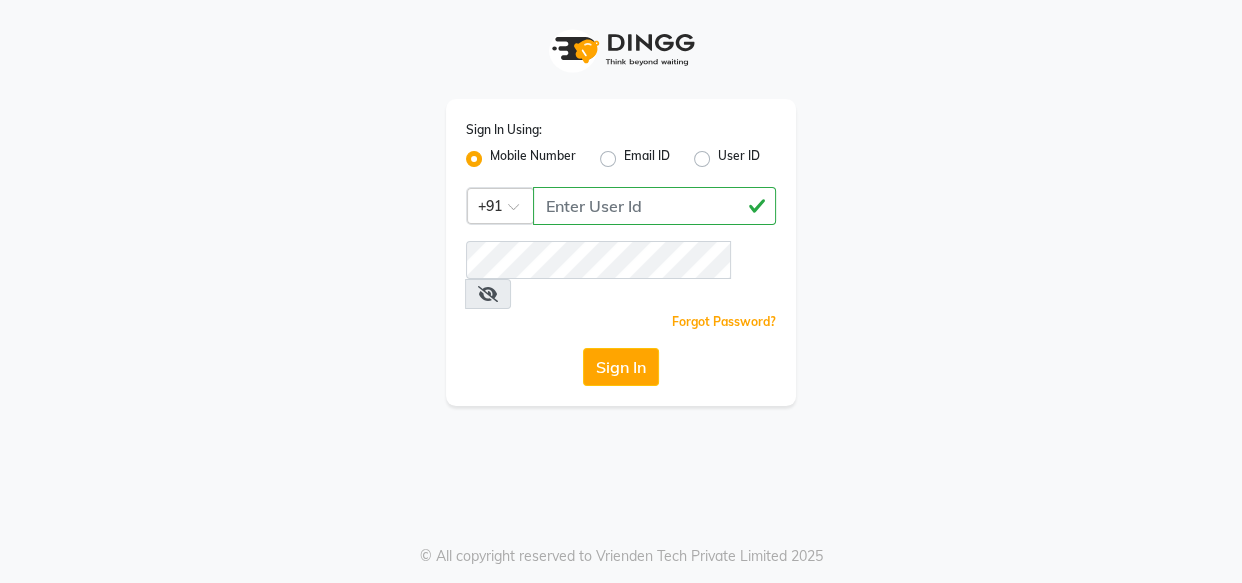 type on "[PHONE]" 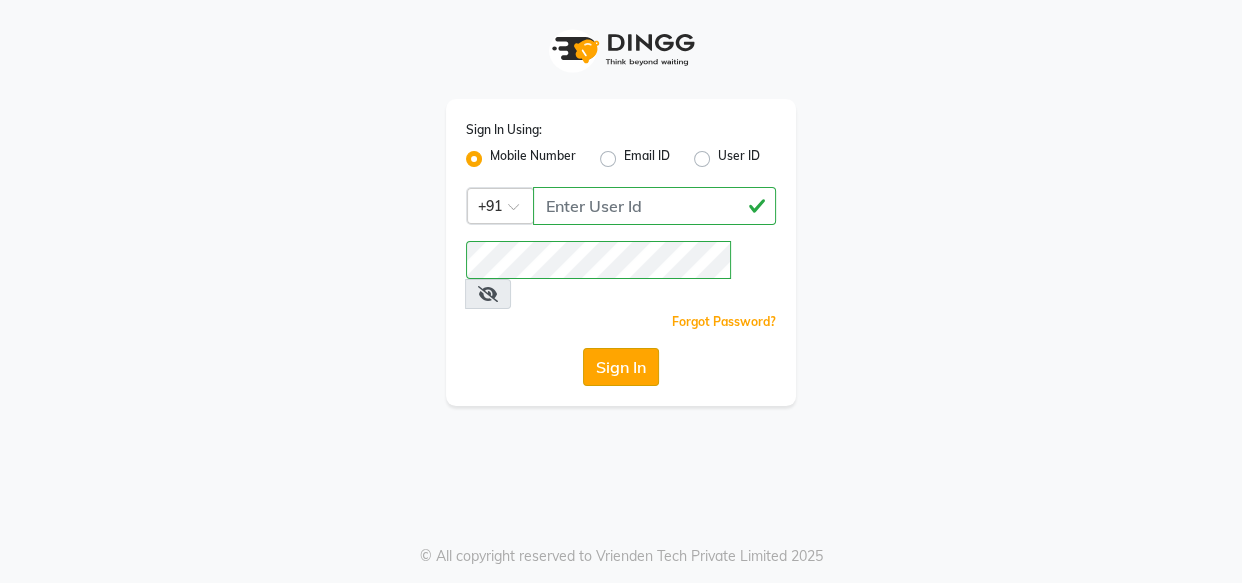 click on "Sign In" 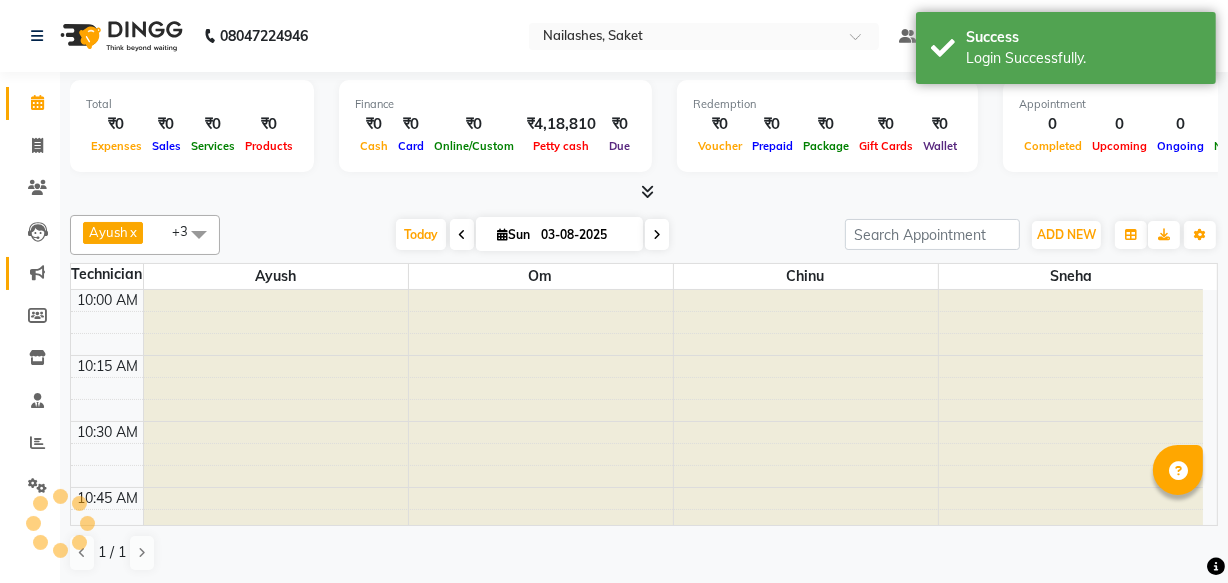 scroll, scrollTop: 0, scrollLeft: 0, axis: both 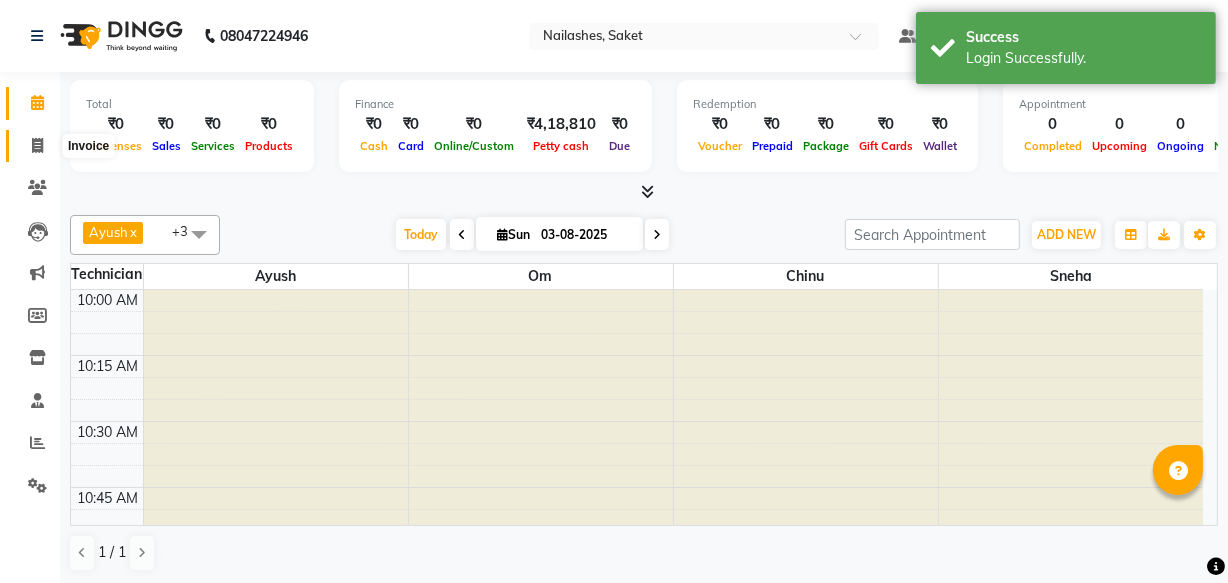 click 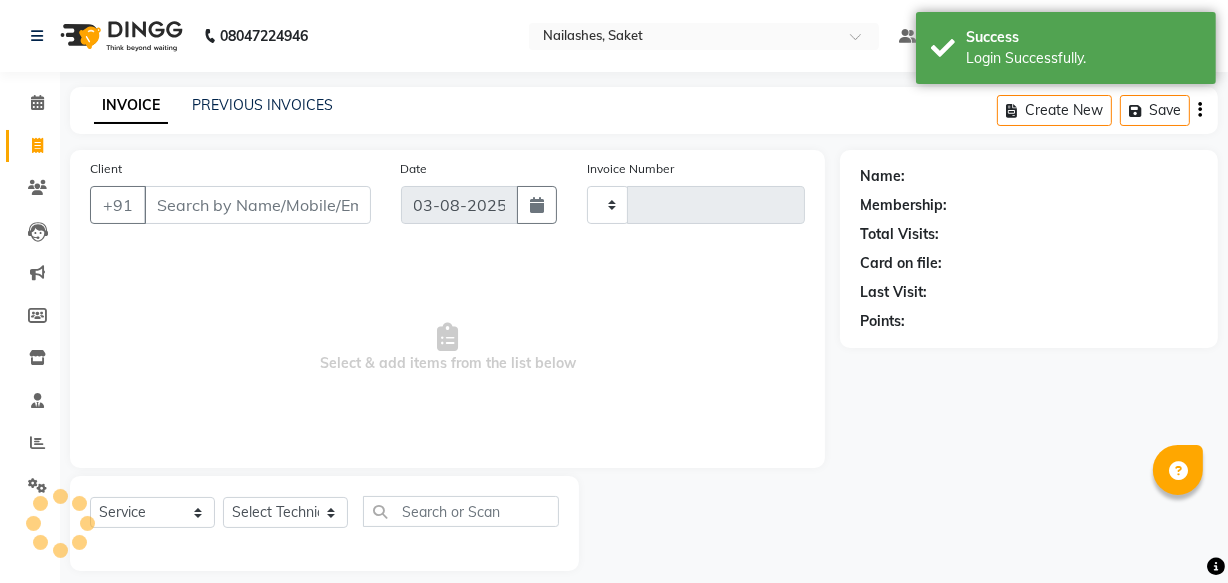 scroll, scrollTop: 19, scrollLeft: 0, axis: vertical 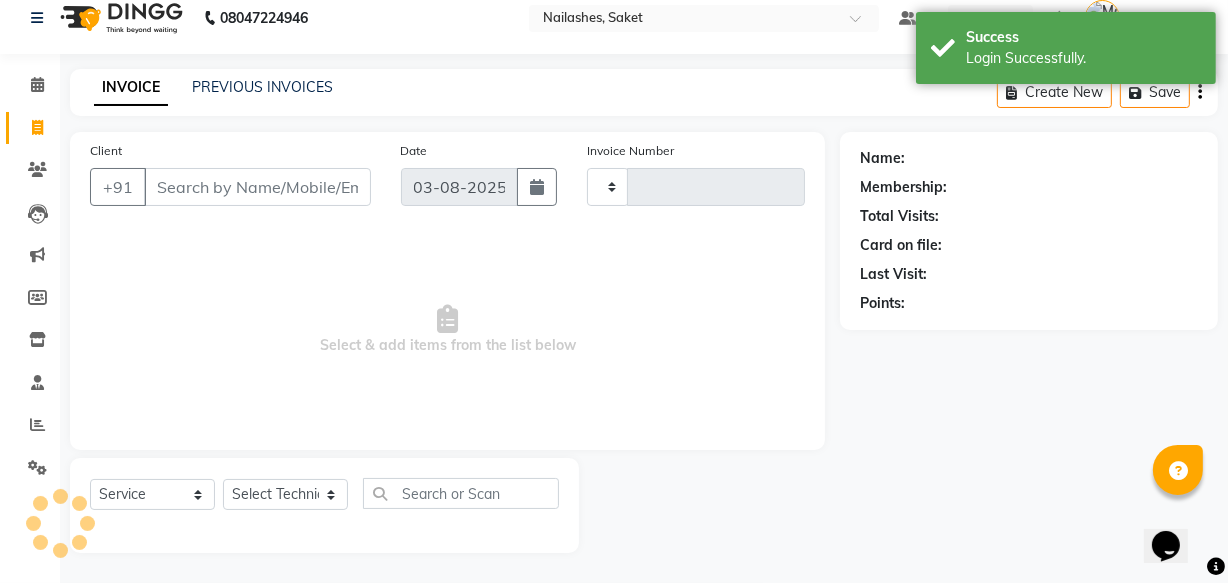 type on "0328" 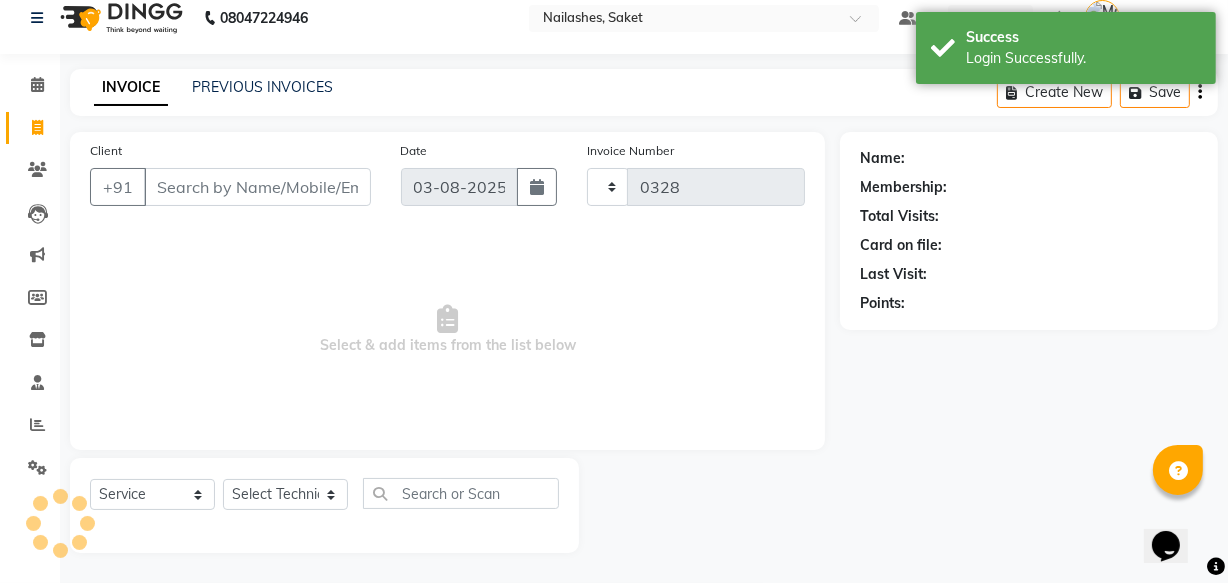 select on "5164" 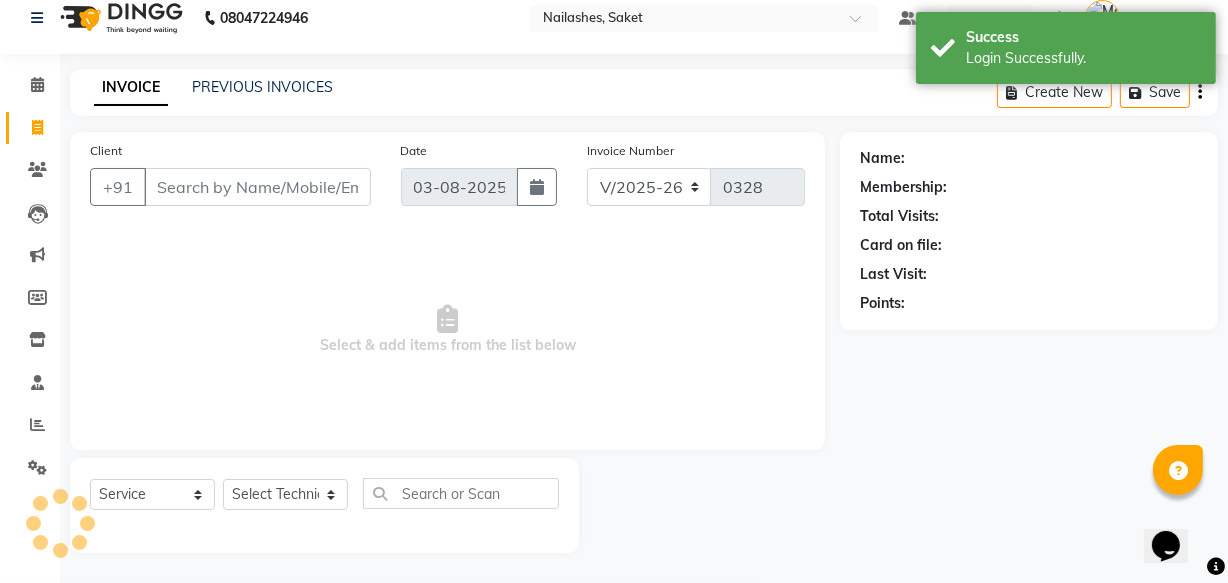 click on "Client" at bounding box center (257, 187) 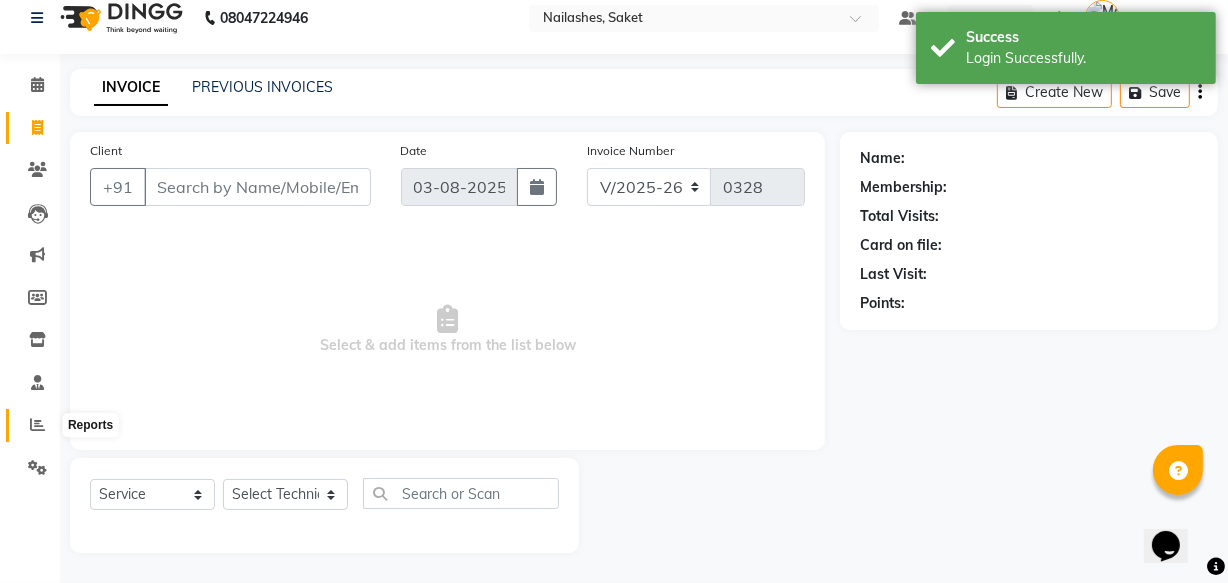 click 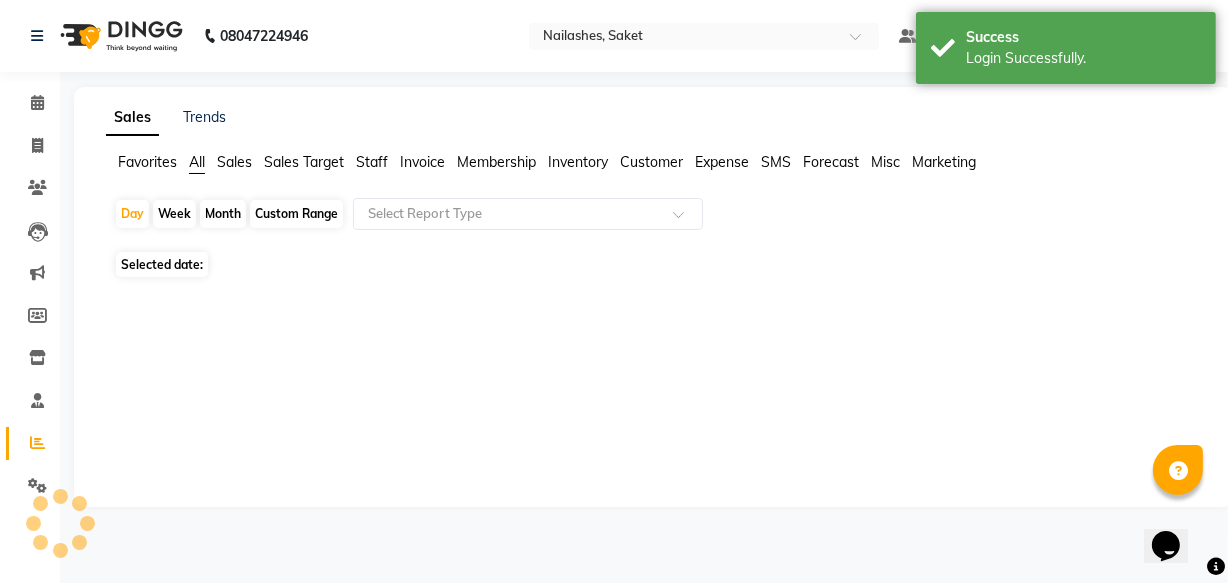 scroll, scrollTop: 0, scrollLeft: 0, axis: both 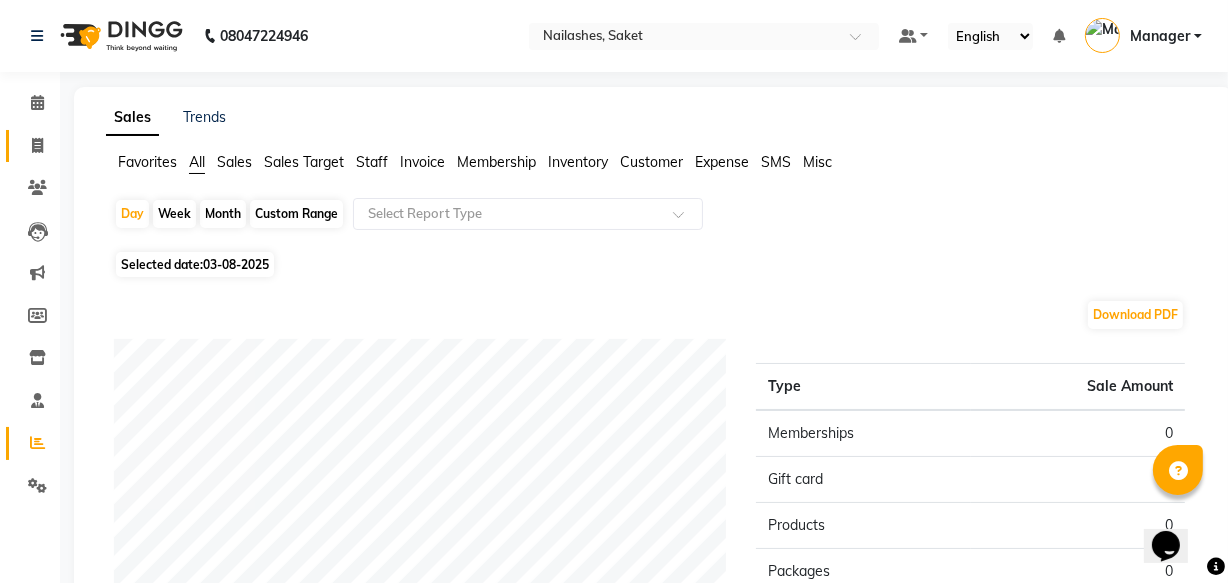 click 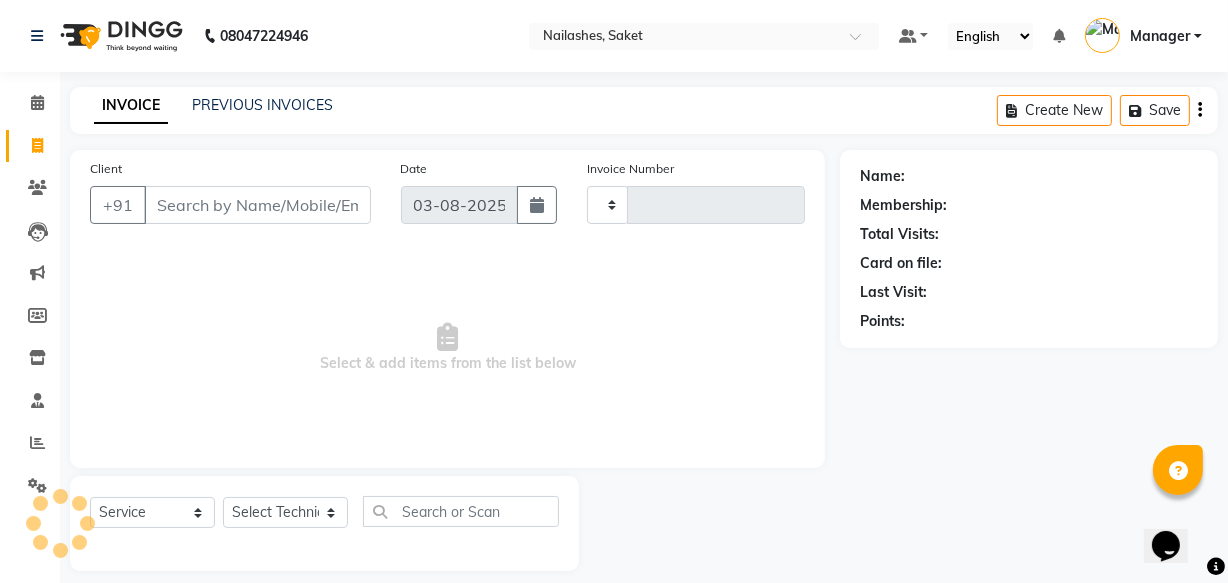 scroll, scrollTop: 19, scrollLeft: 0, axis: vertical 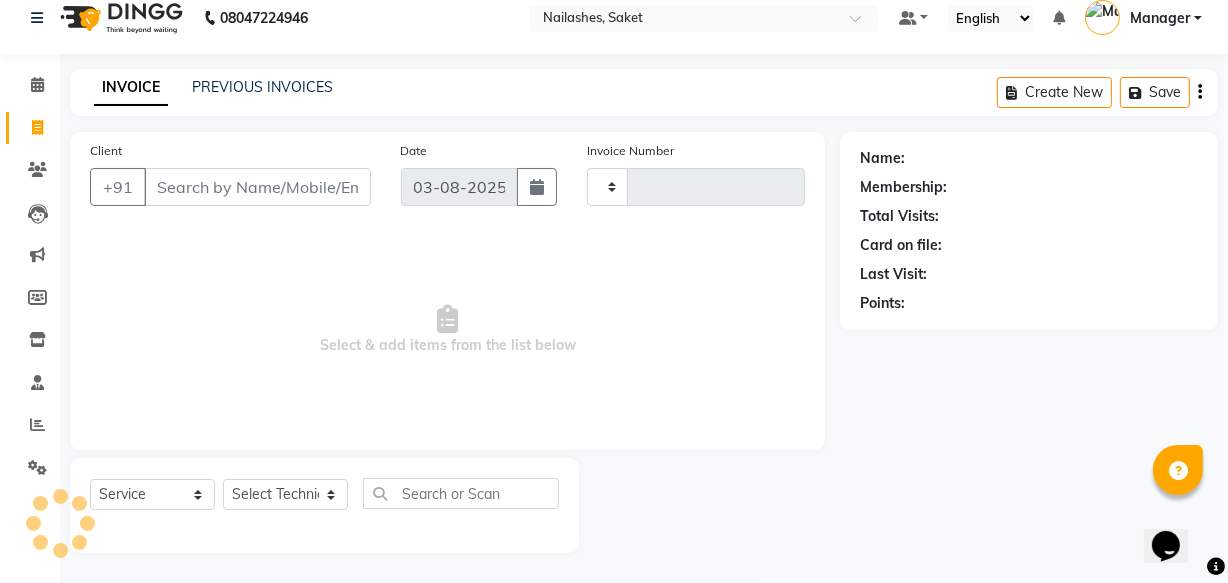 type on "0328" 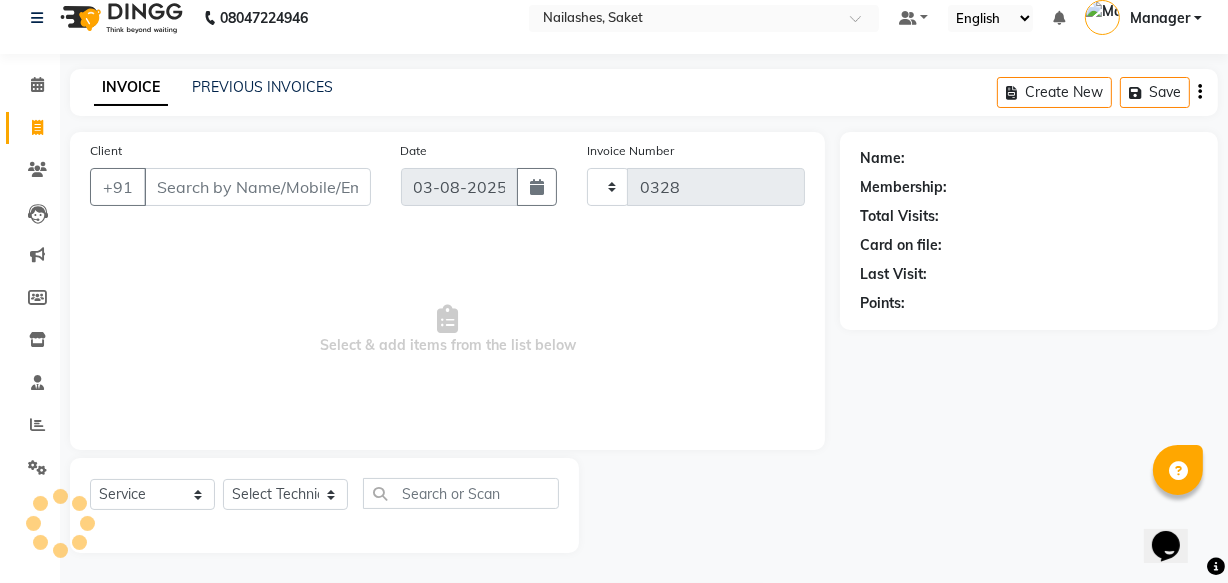 select on "5164" 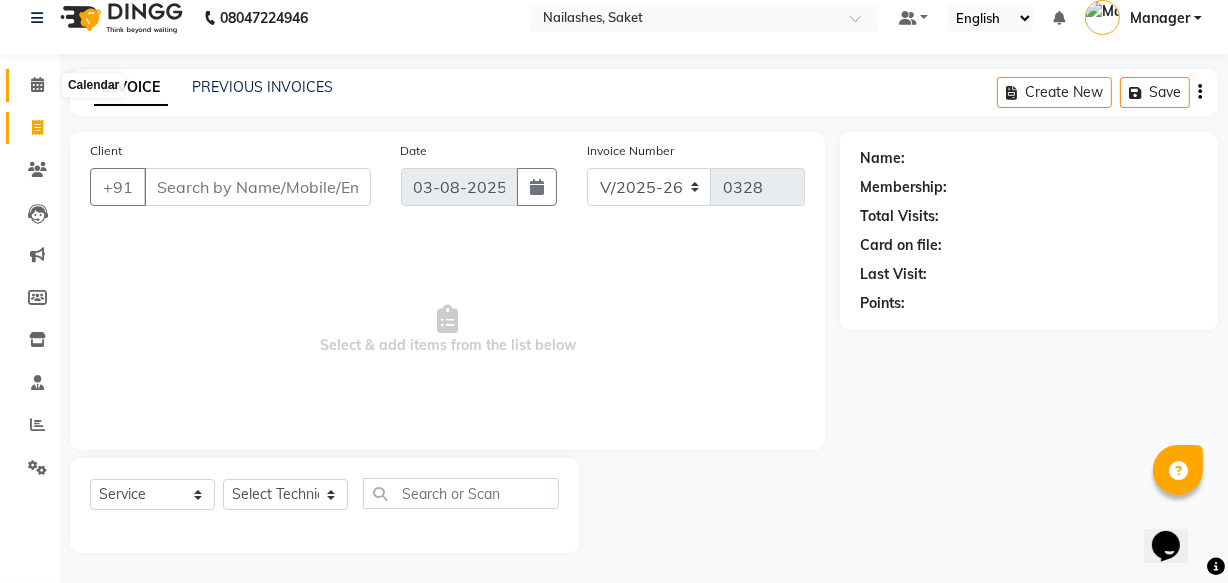 click 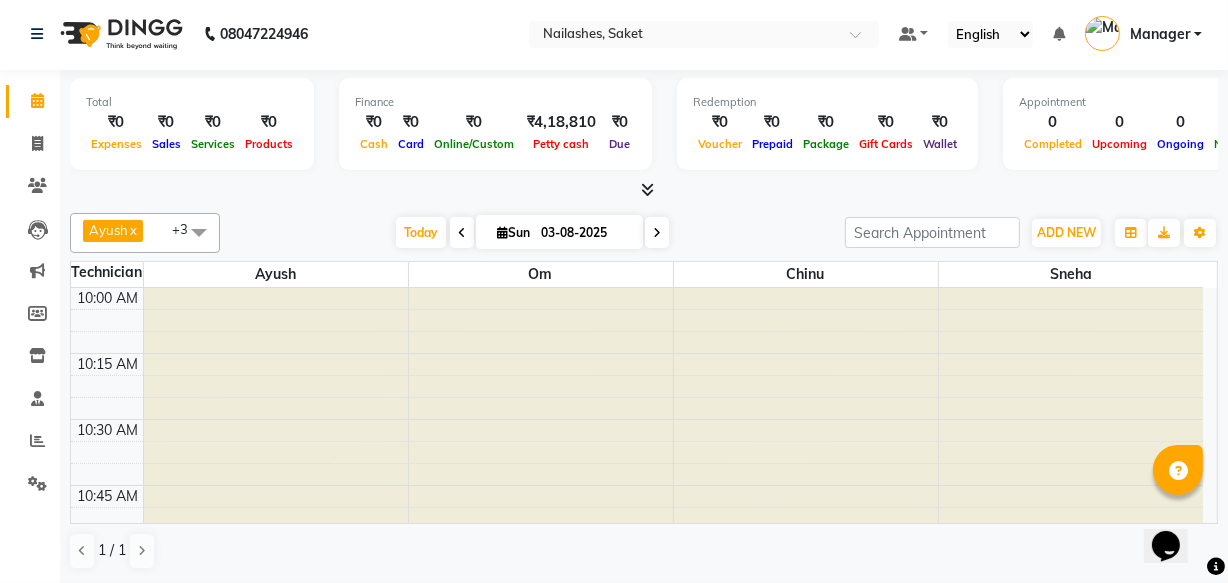 scroll, scrollTop: 0, scrollLeft: 0, axis: both 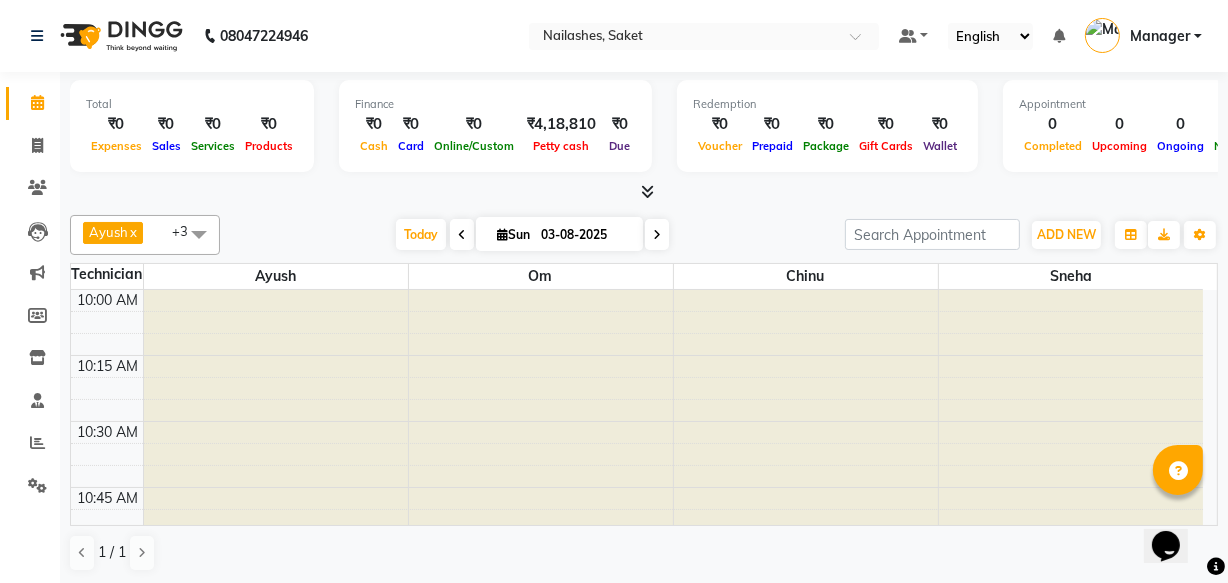 click at bounding box center [462, 235] 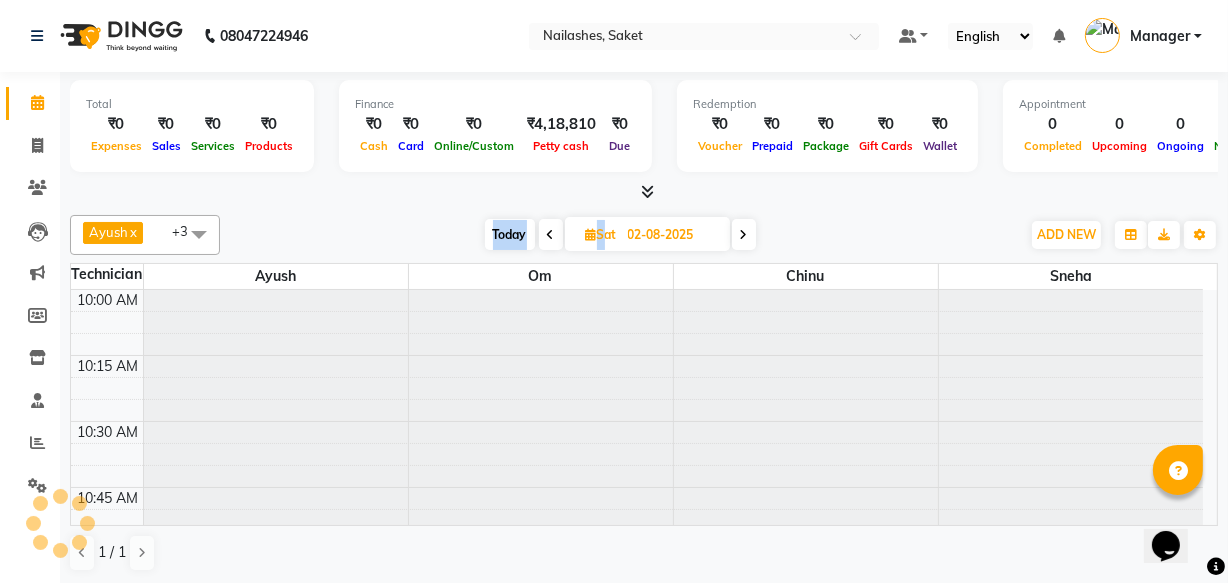 click on "Today  Sat 02-08-2025" at bounding box center [620, 235] 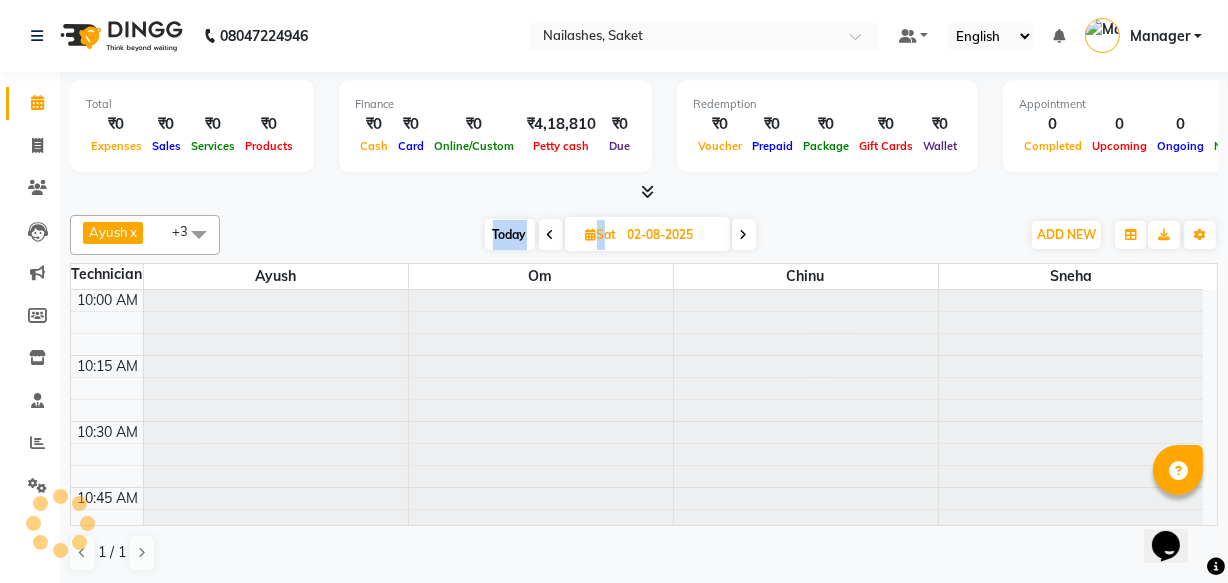 scroll, scrollTop: 263, scrollLeft: 0, axis: vertical 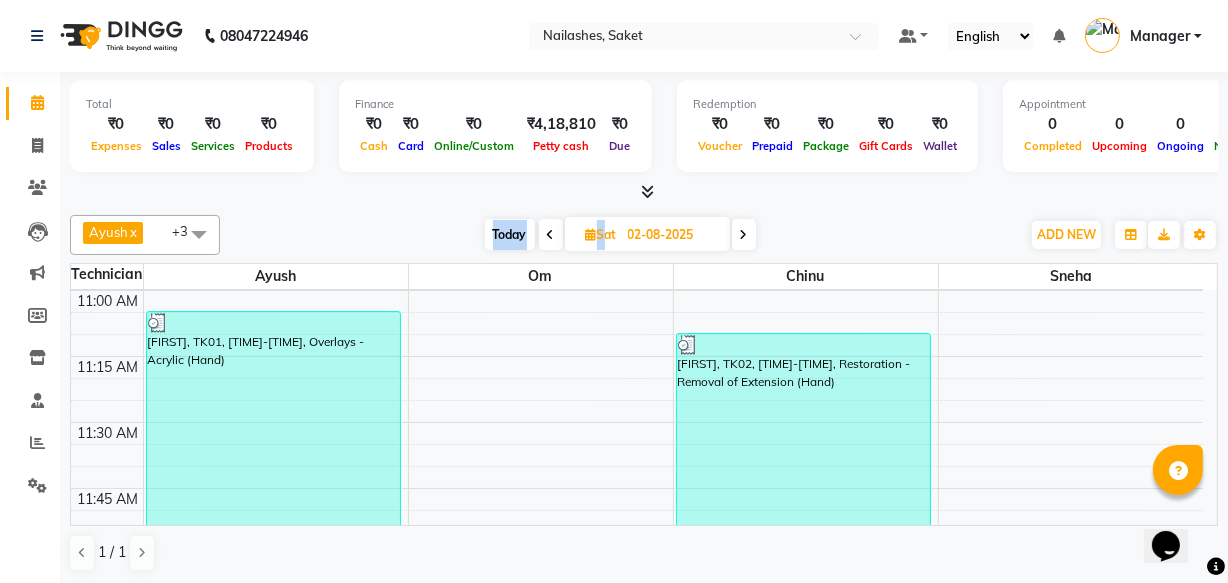 click on "Today" at bounding box center (510, 234) 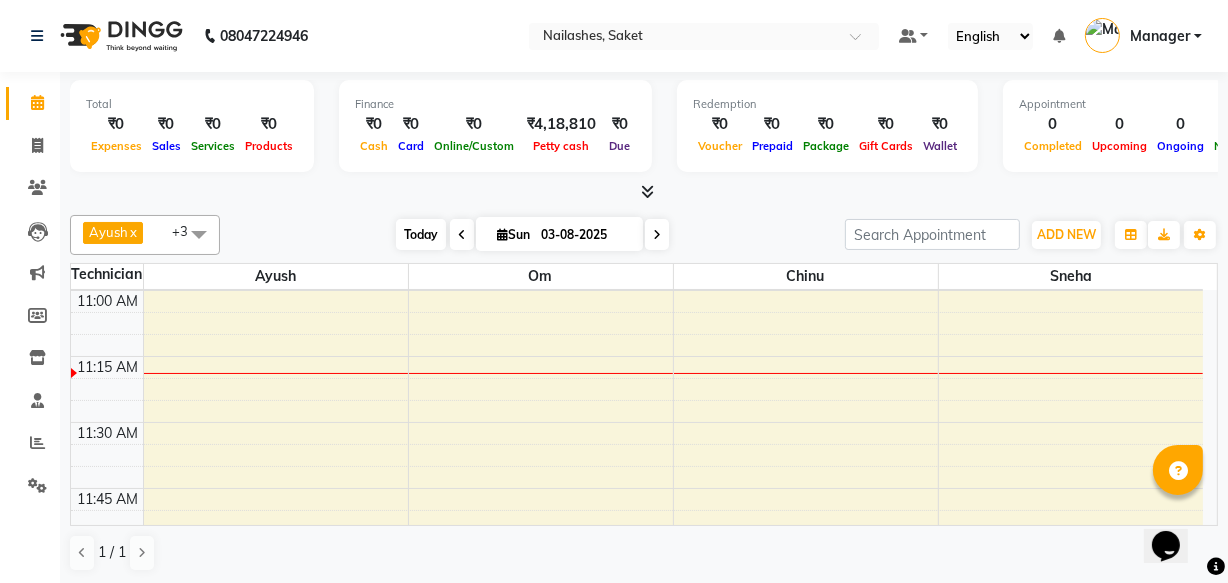 scroll, scrollTop: 263, scrollLeft: 0, axis: vertical 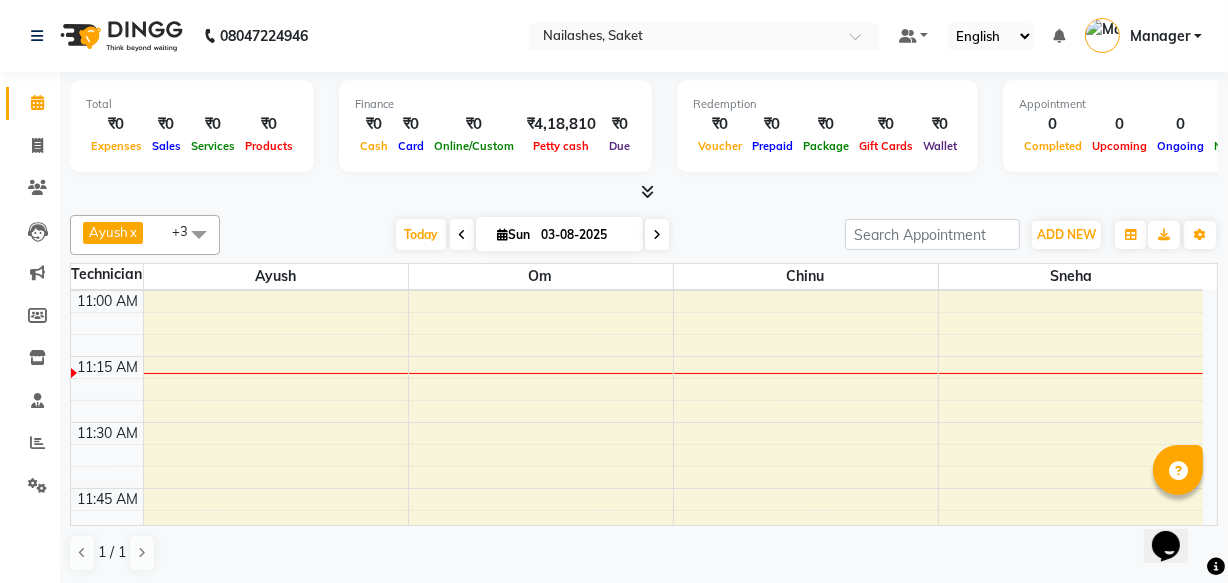 click at bounding box center (462, 234) 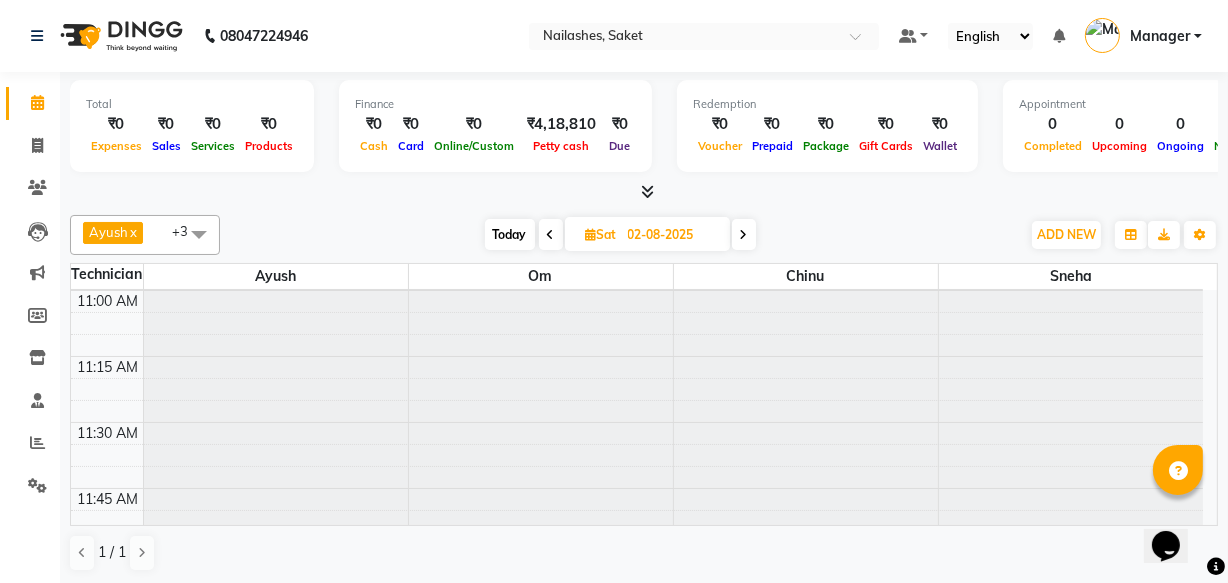 click on "Today  Sat 02-08-2025" at bounding box center (620, 235) 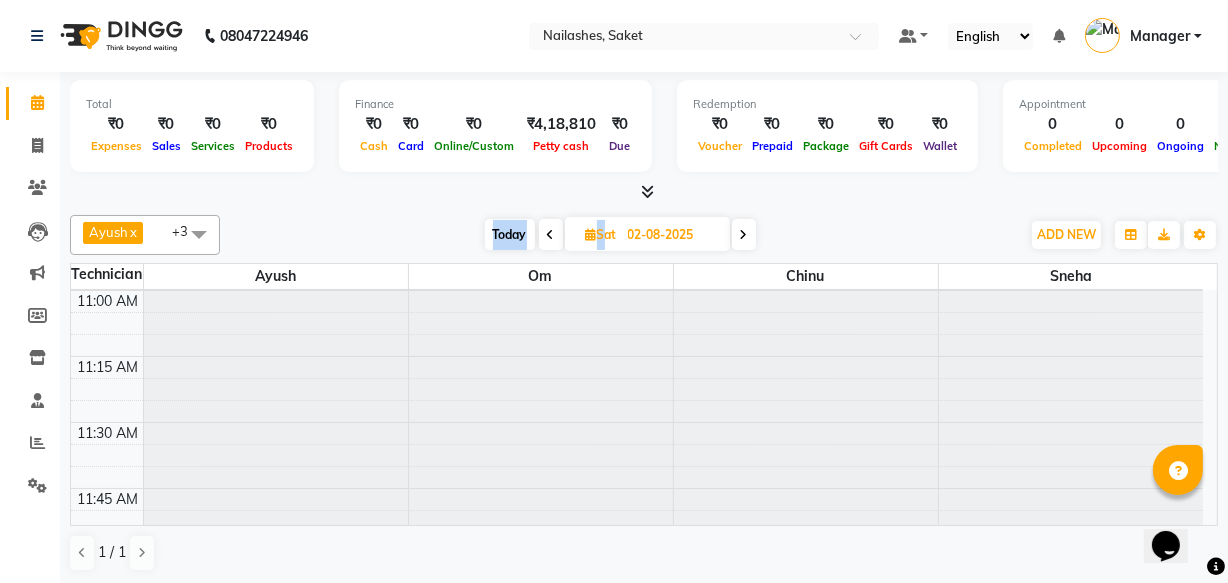 scroll, scrollTop: 263, scrollLeft: 0, axis: vertical 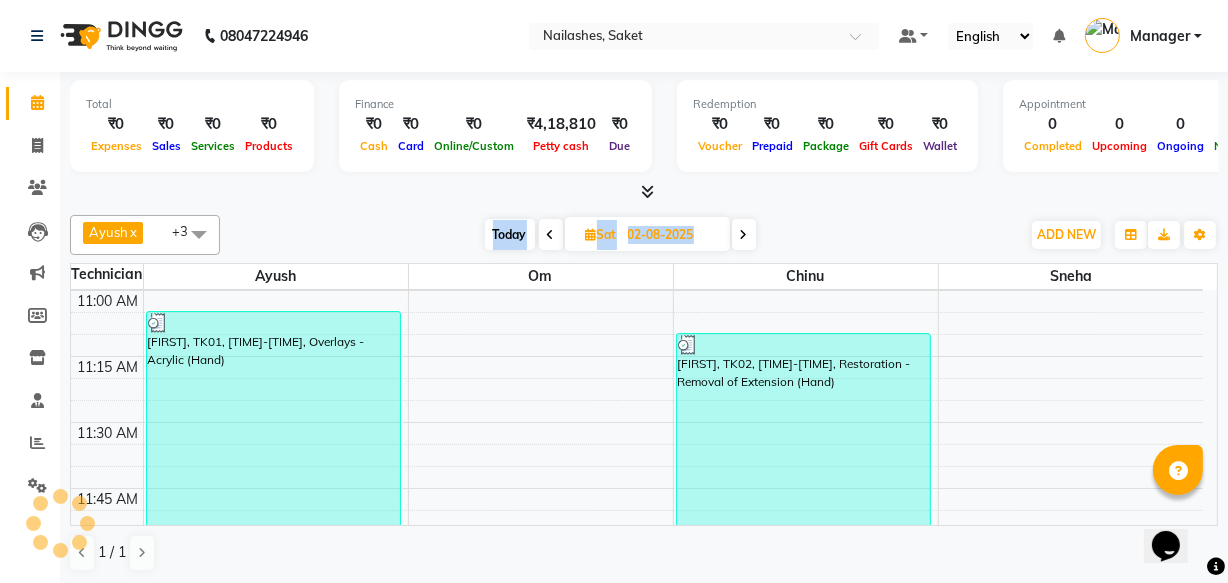 click on "Today  Sat 02-08-2025" at bounding box center (620, 235) 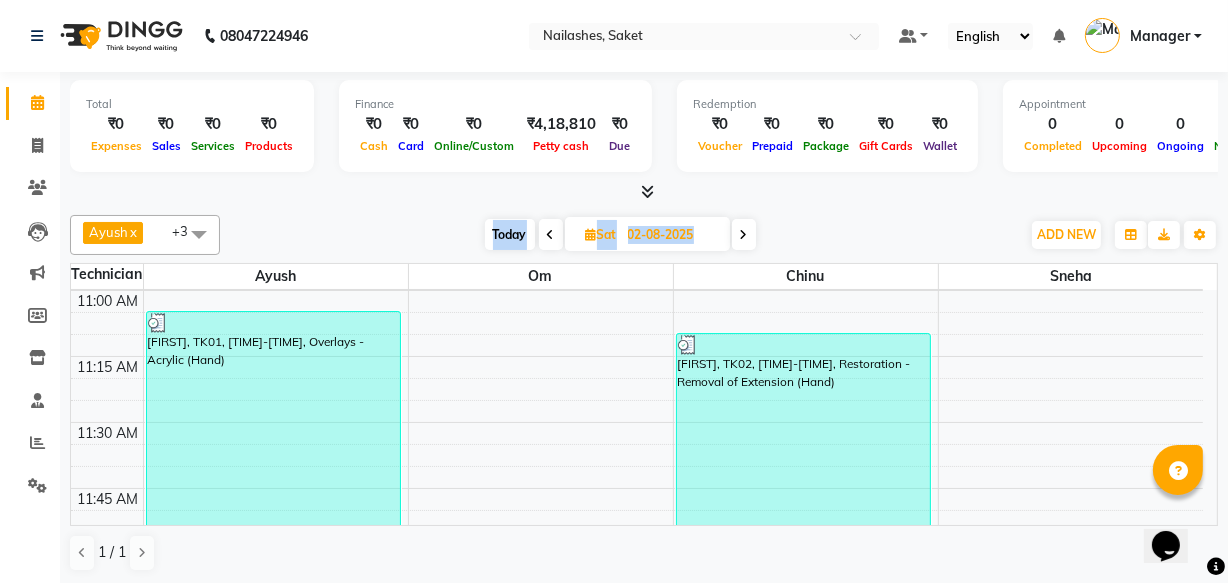 click at bounding box center [551, 234] 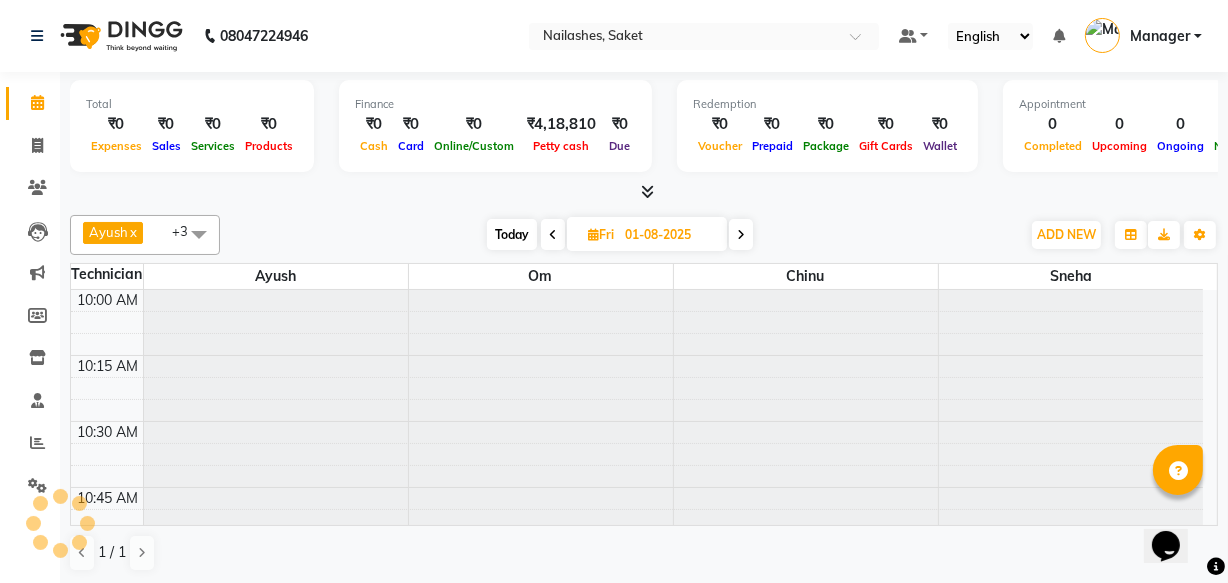 scroll, scrollTop: 263, scrollLeft: 0, axis: vertical 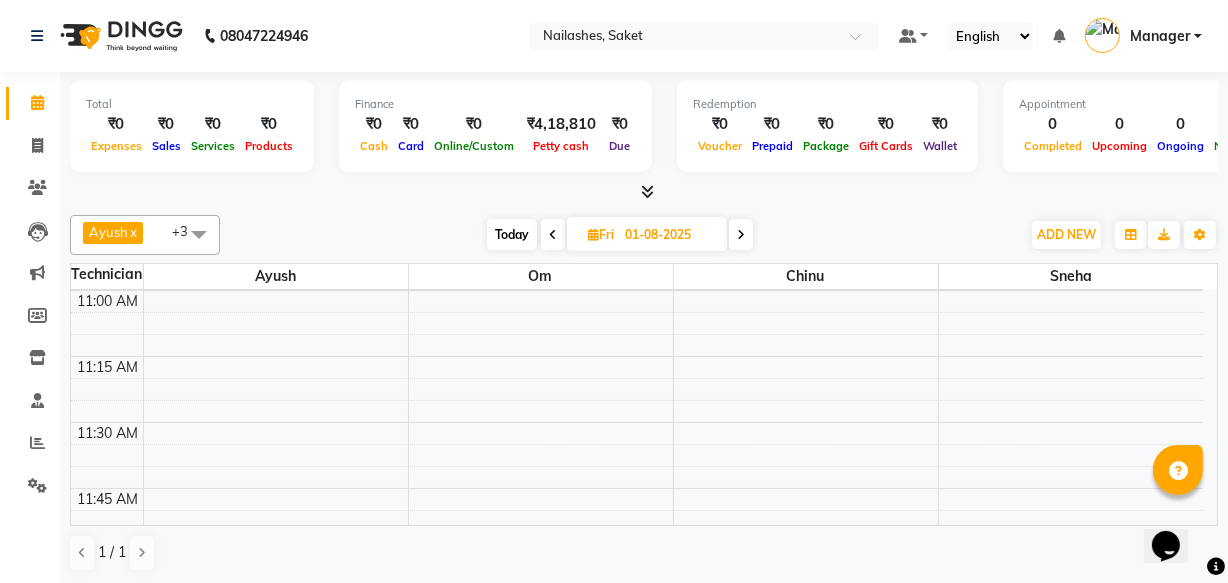 click at bounding box center [553, 235] 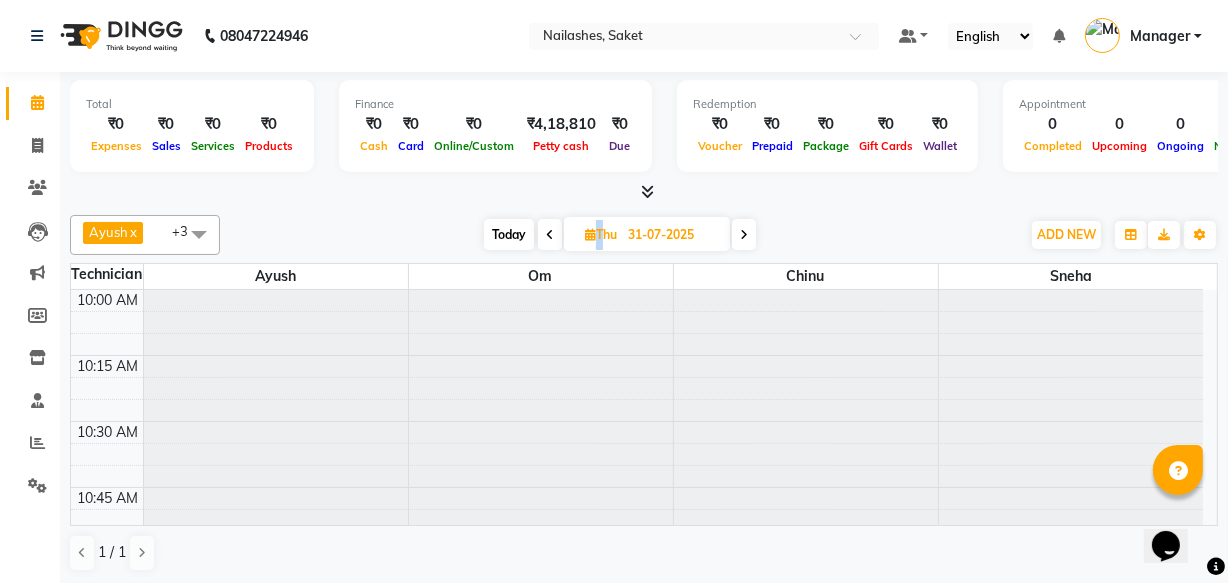 click at bounding box center (550, 234) 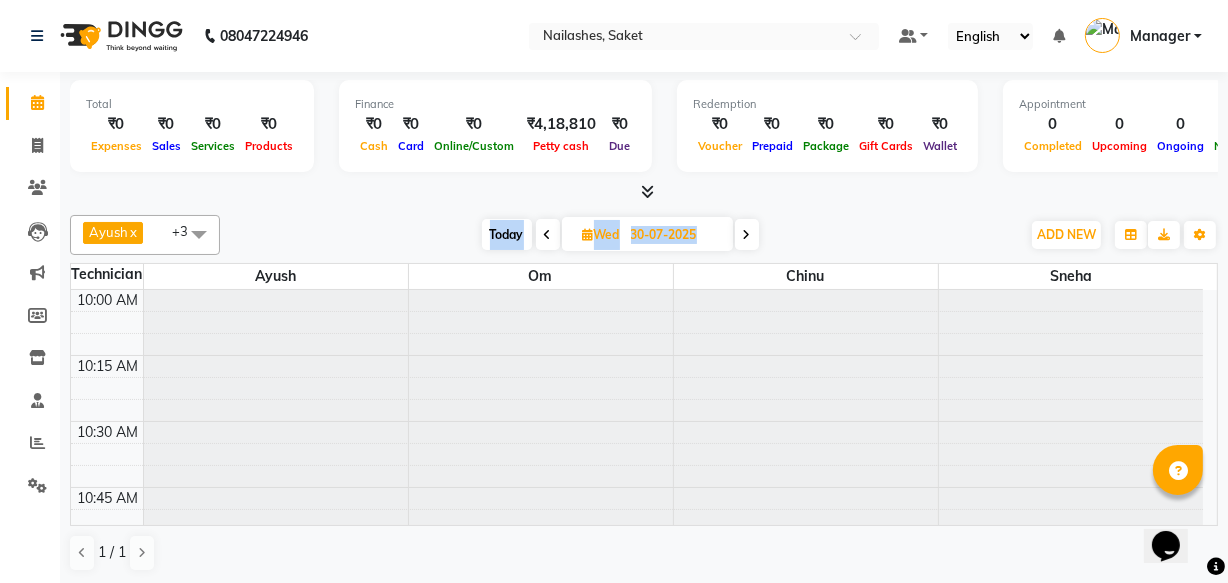 click at bounding box center (548, 234) 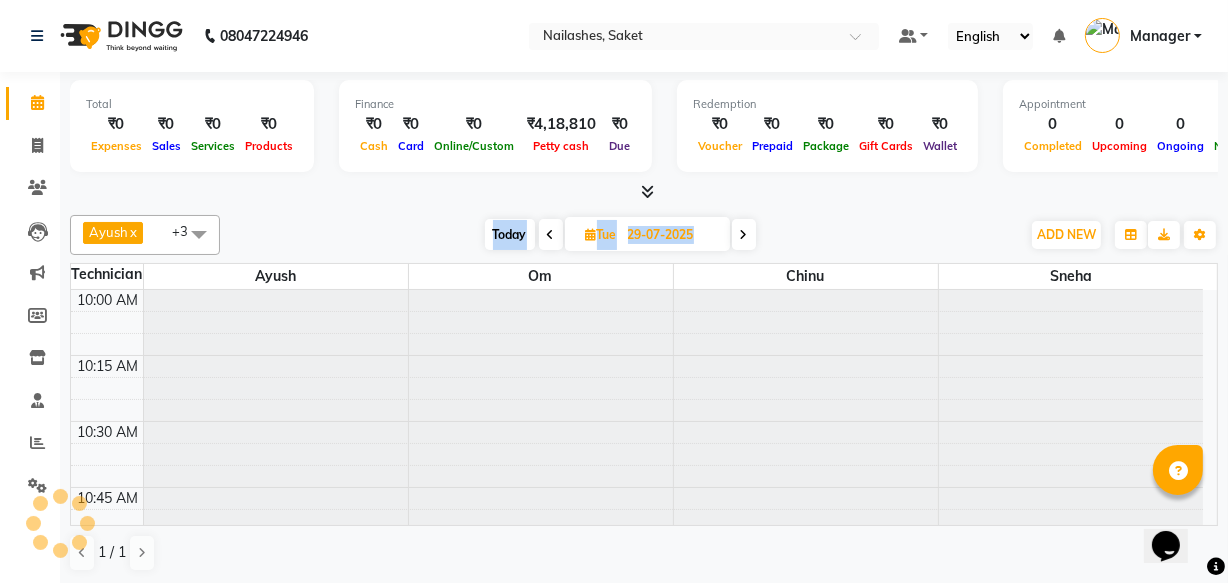 click at bounding box center (551, 235) 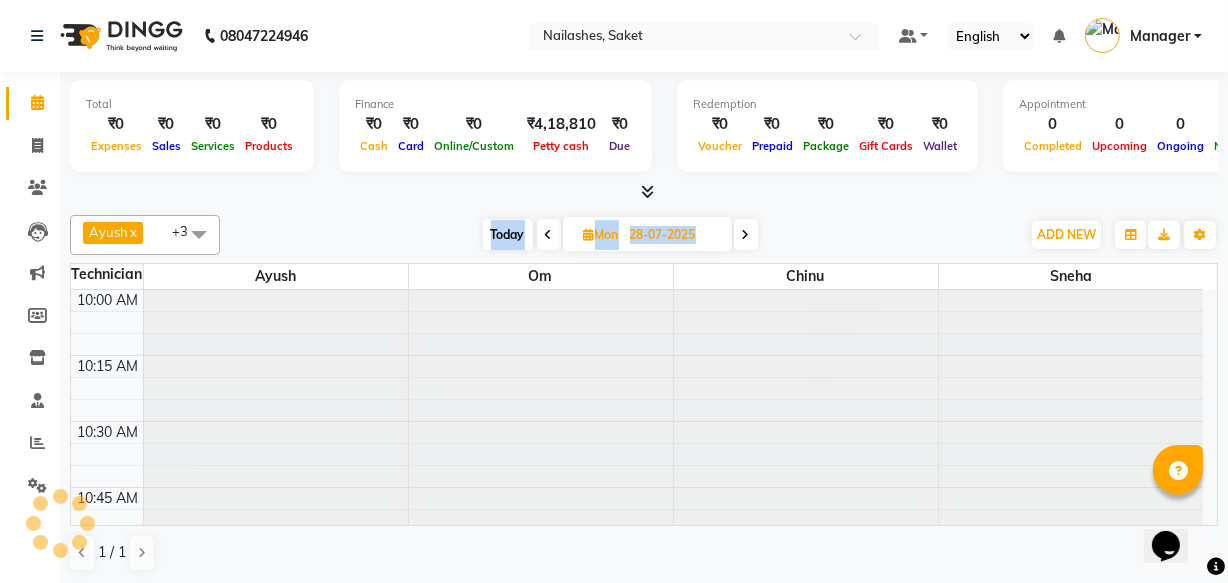 click at bounding box center (549, 234) 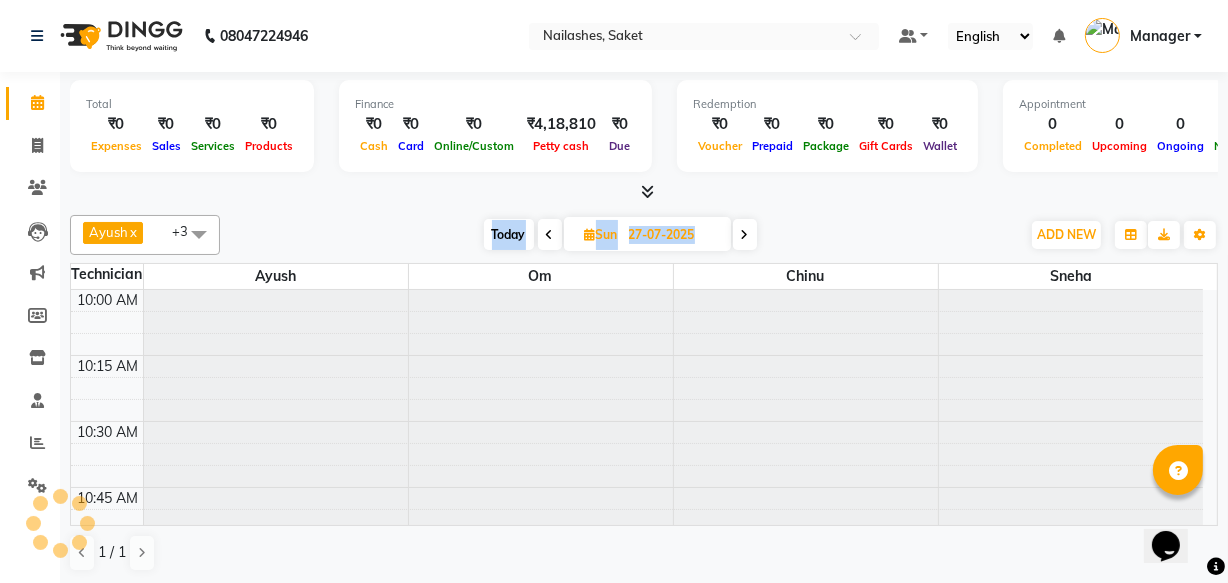 click at bounding box center (550, 234) 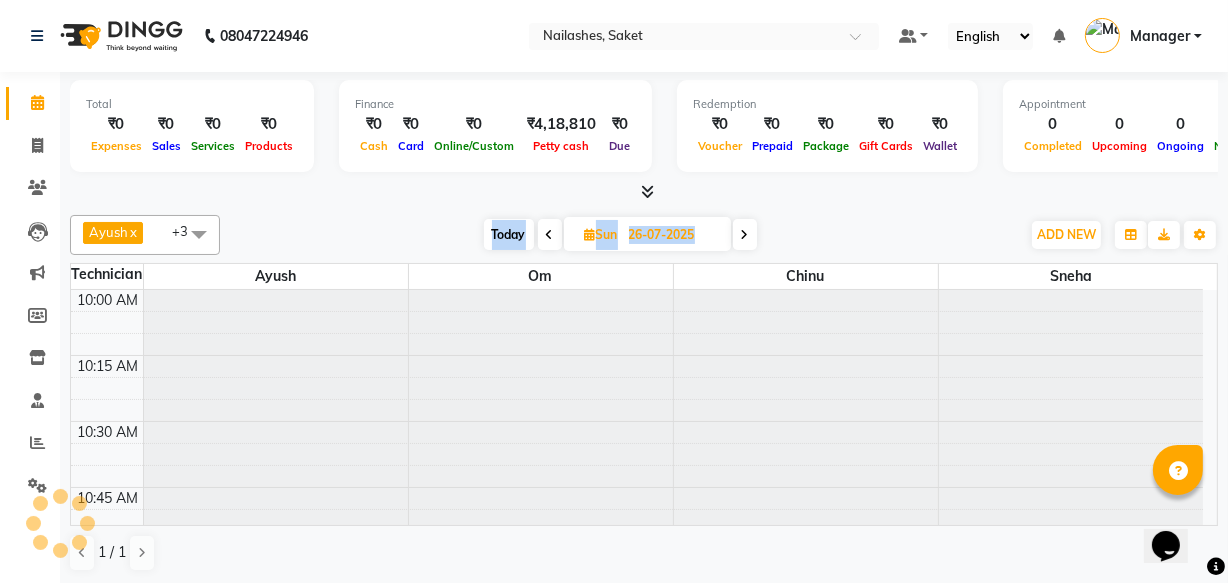 click at bounding box center [550, 235] 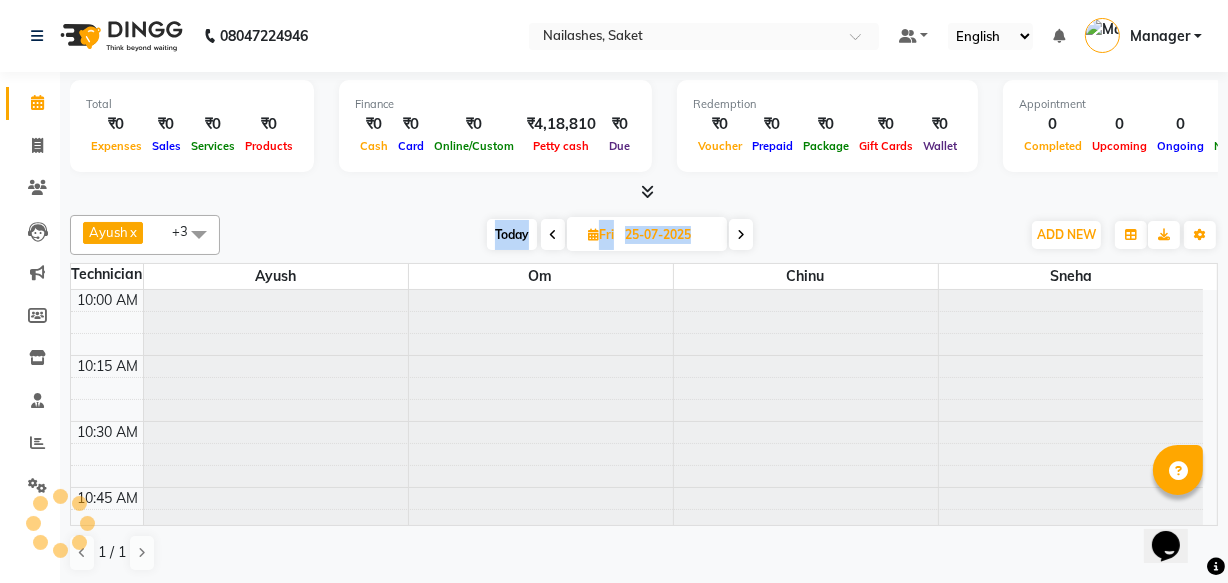 click at bounding box center [553, 235] 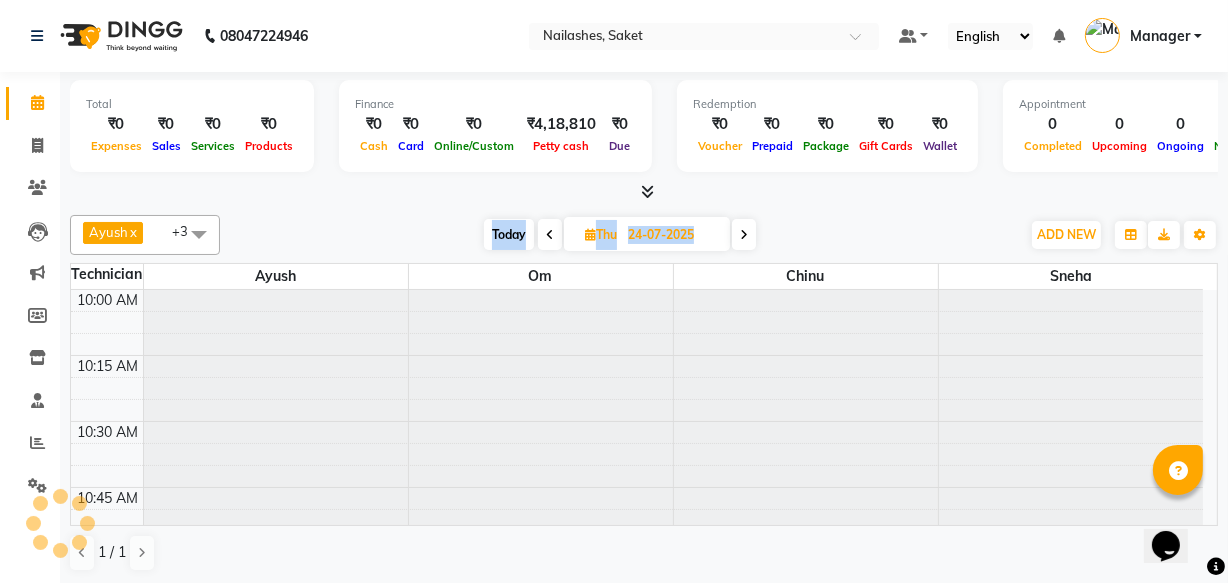 click at bounding box center (550, 234) 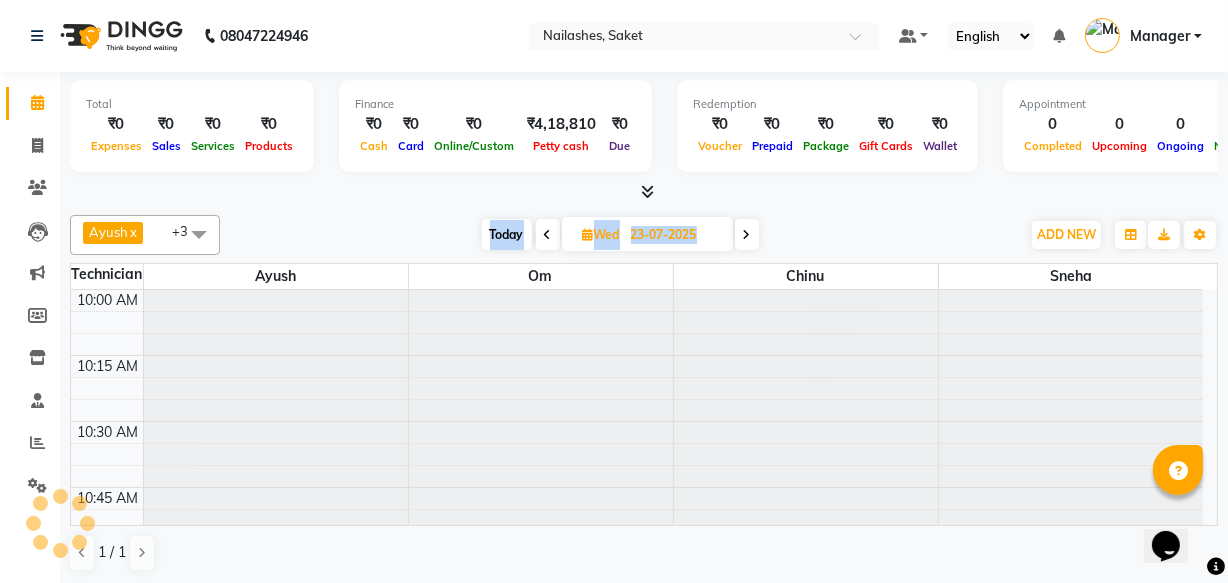 click at bounding box center (548, 234) 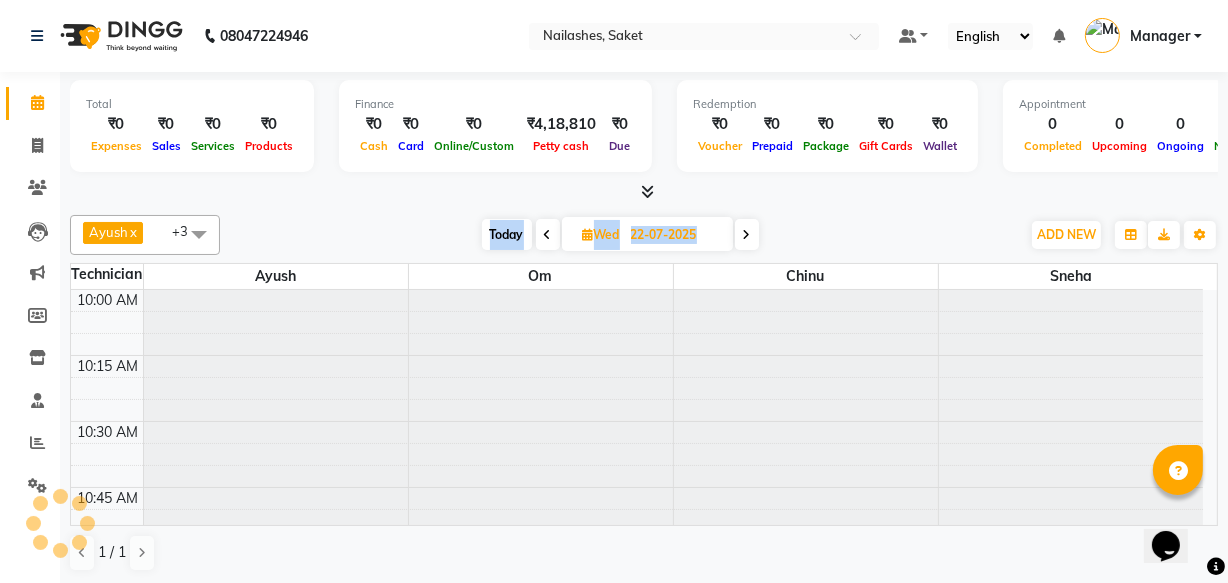 click at bounding box center [548, 235] 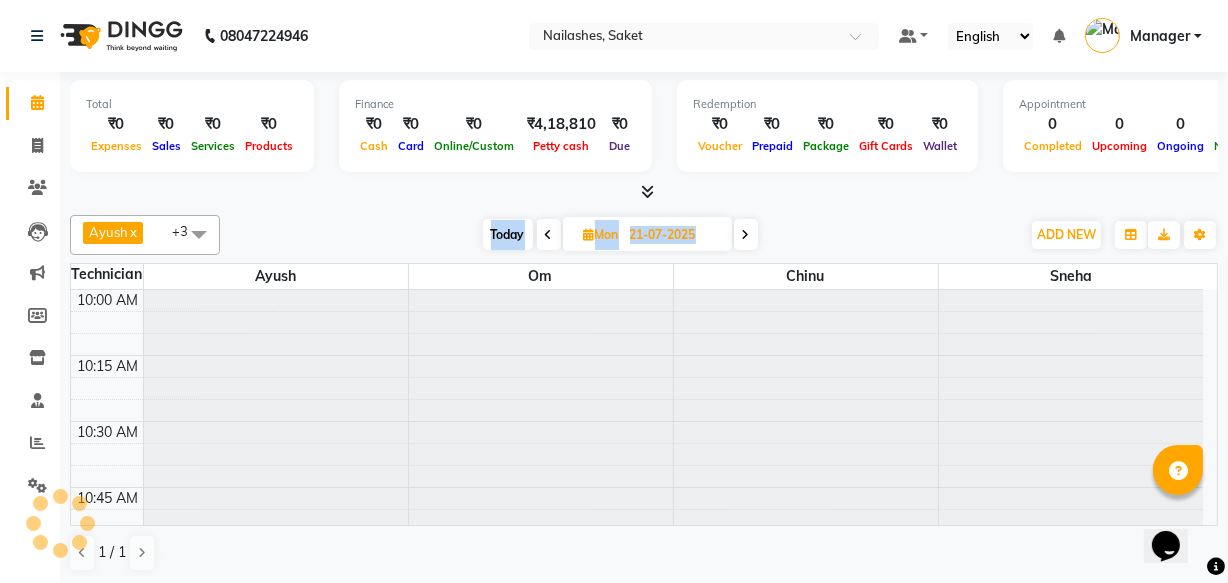 click at bounding box center (549, 234) 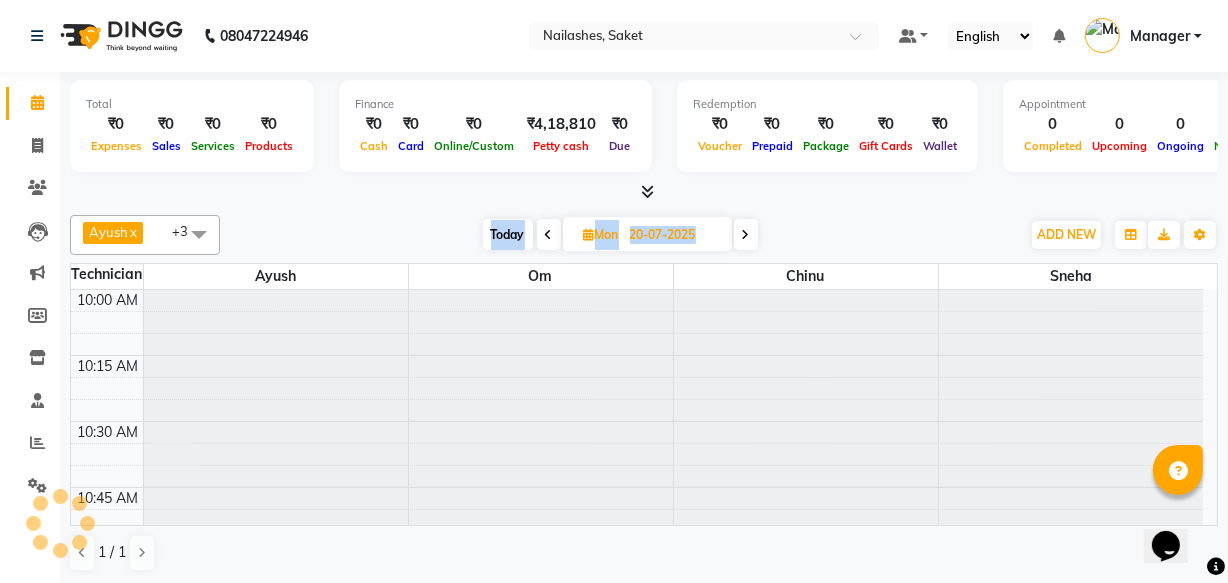 click at bounding box center (549, 234) 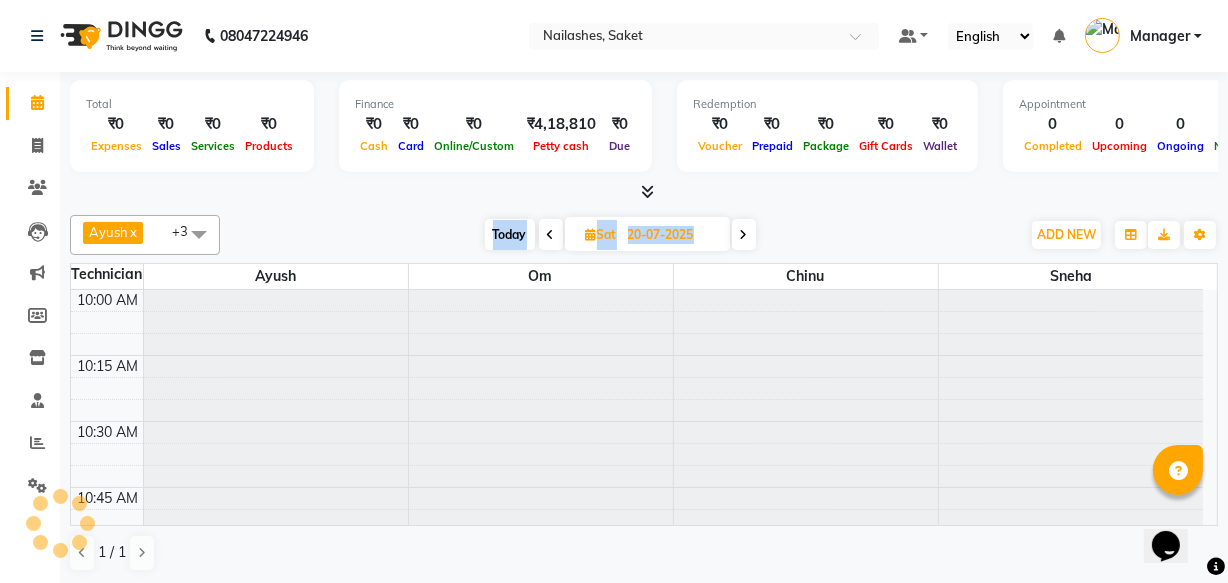 scroll, scrollTop: 0, scrollLeft: 0, axis: both 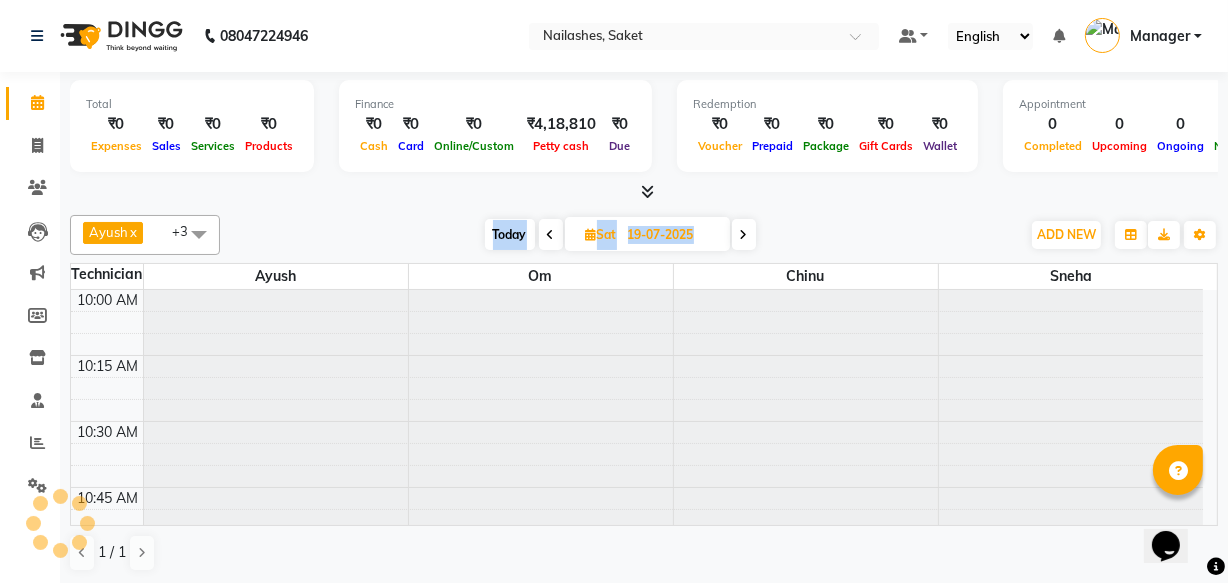 click at bounding box center (551, 235) 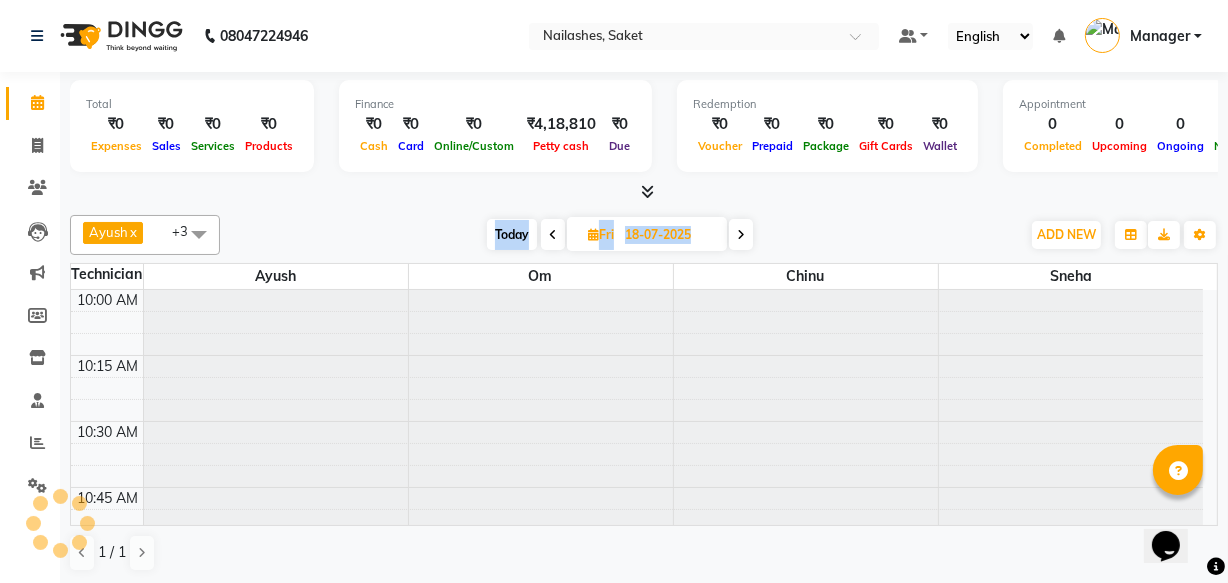 scroll, scrollTop: 263, scrollLeft: 0, axis: vertical 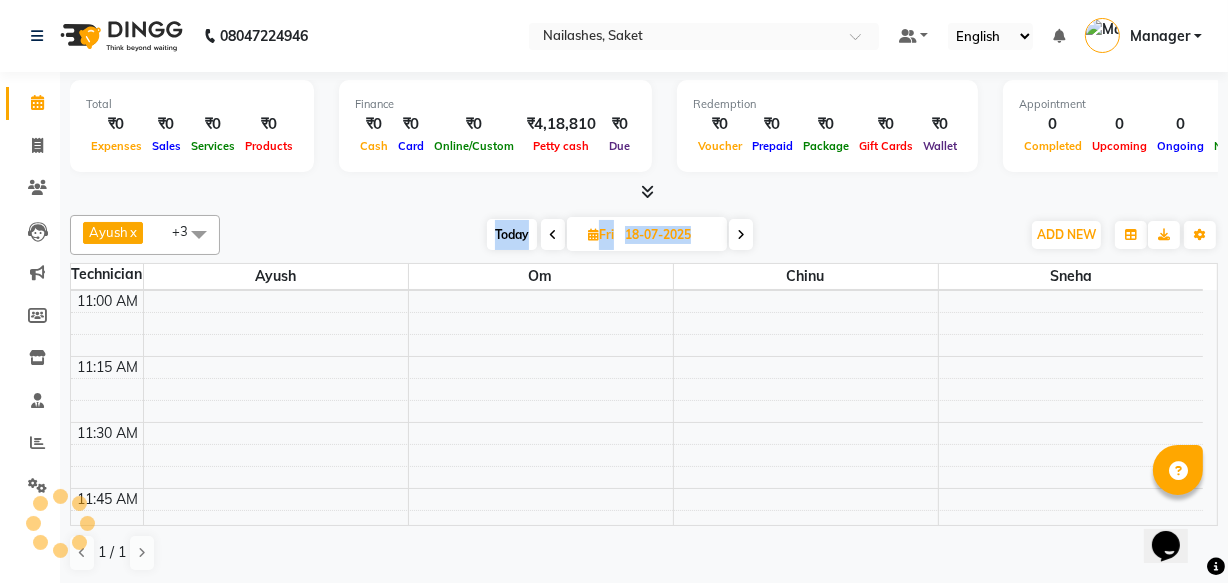 click at bounding box center [553, 235] 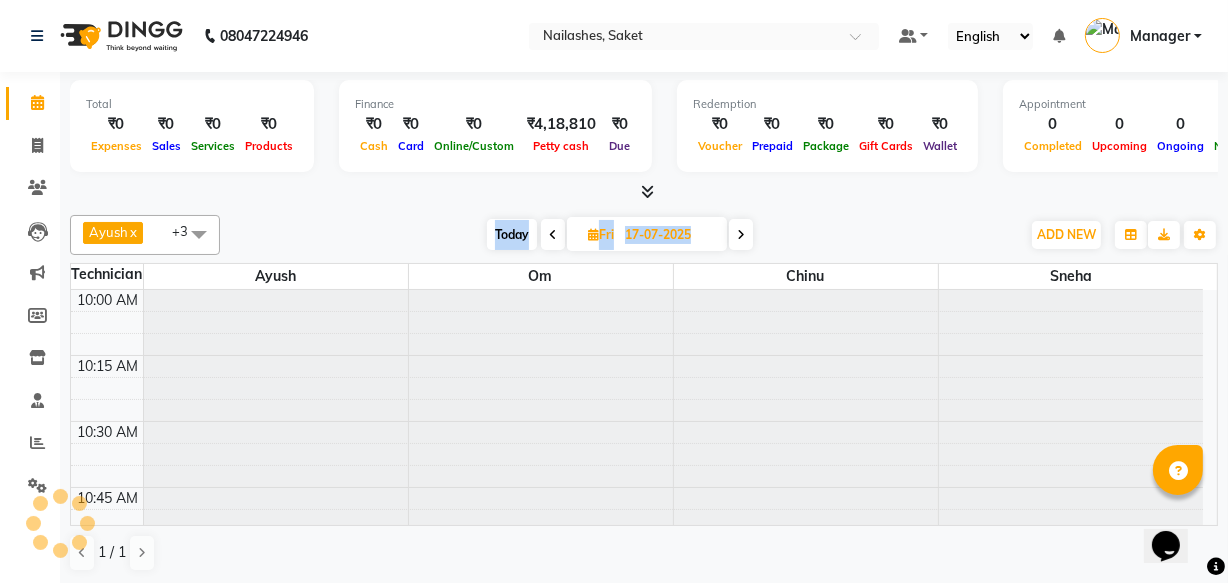 click at bounding box center (553, 234) 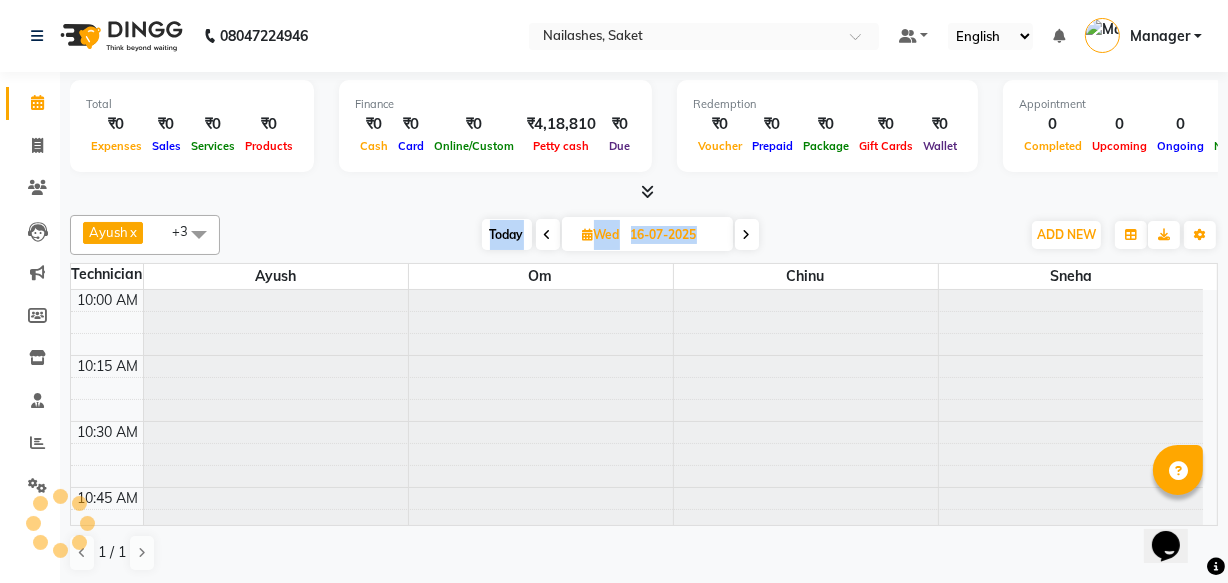 click at bounding box center [548, 234] 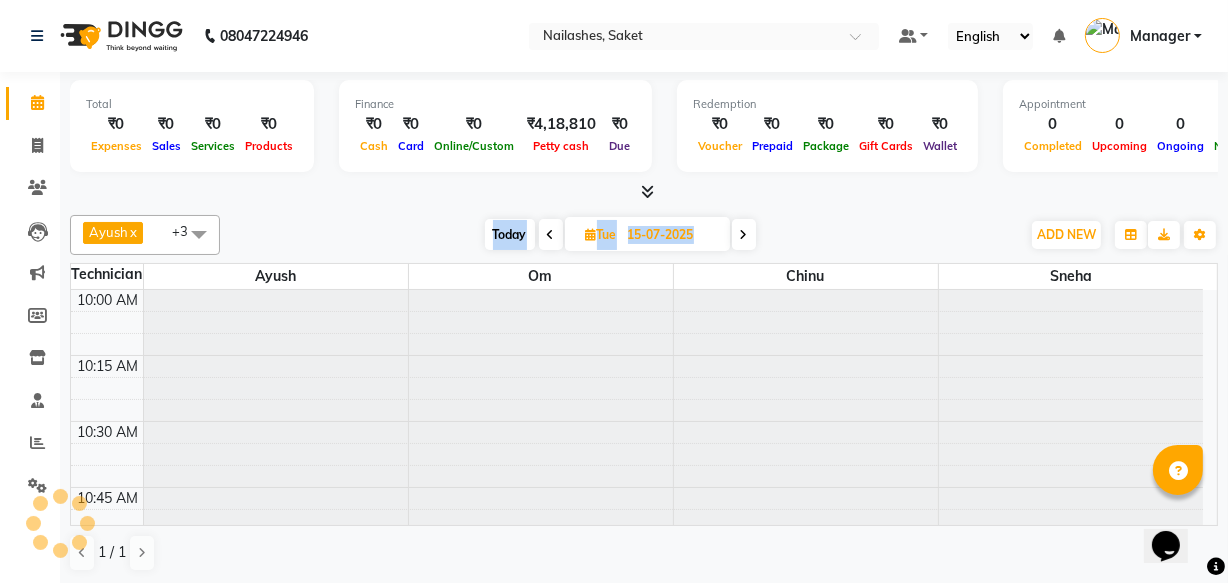 click at bounding box center [551, 235] 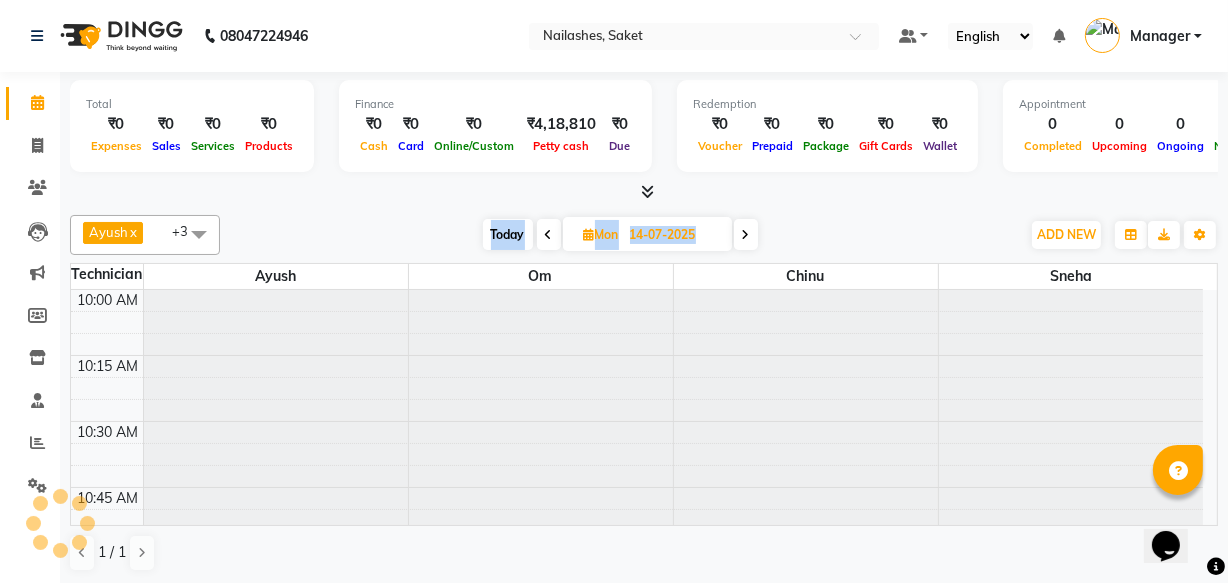 click at bounding box center [549, 234] 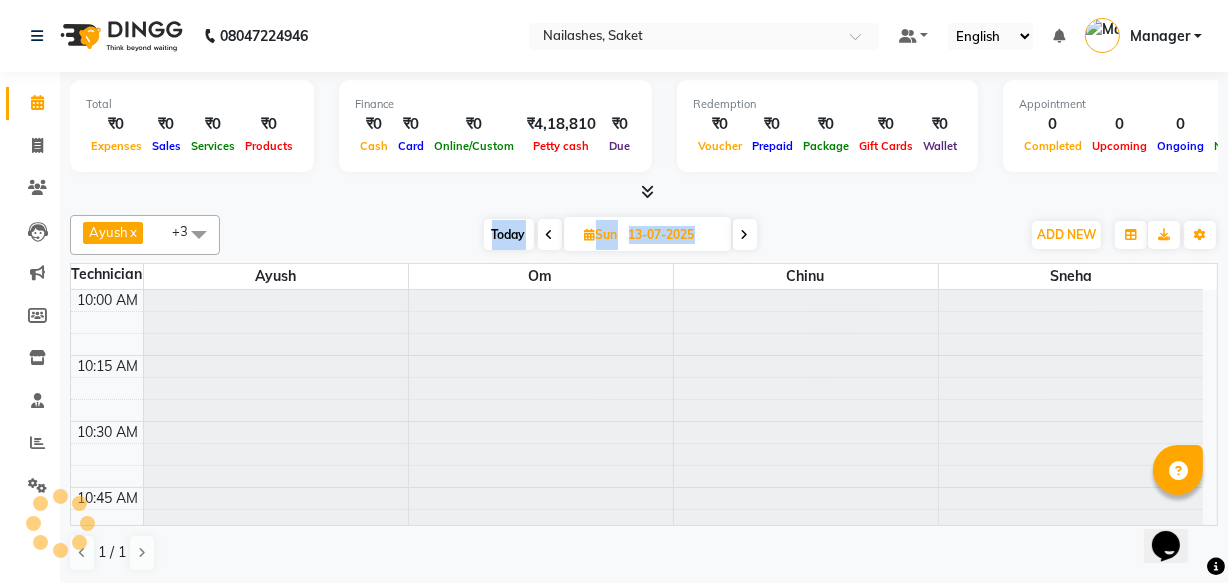 click at bounding box center (550, 235) 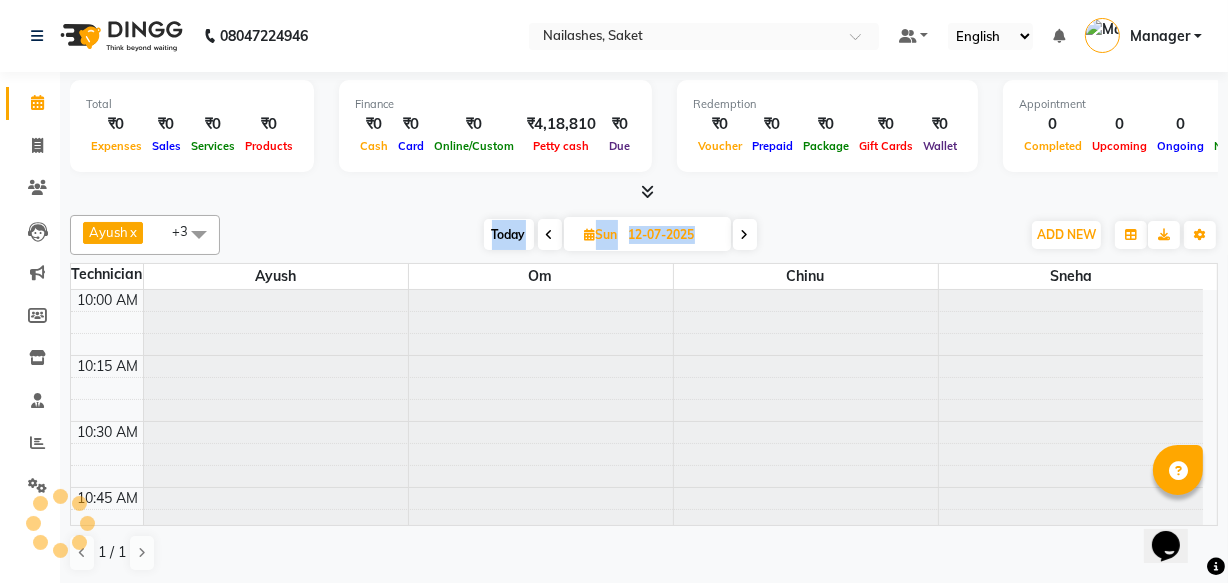 scroll, scrollTop: 0, scrollLeft: 0, axis: both 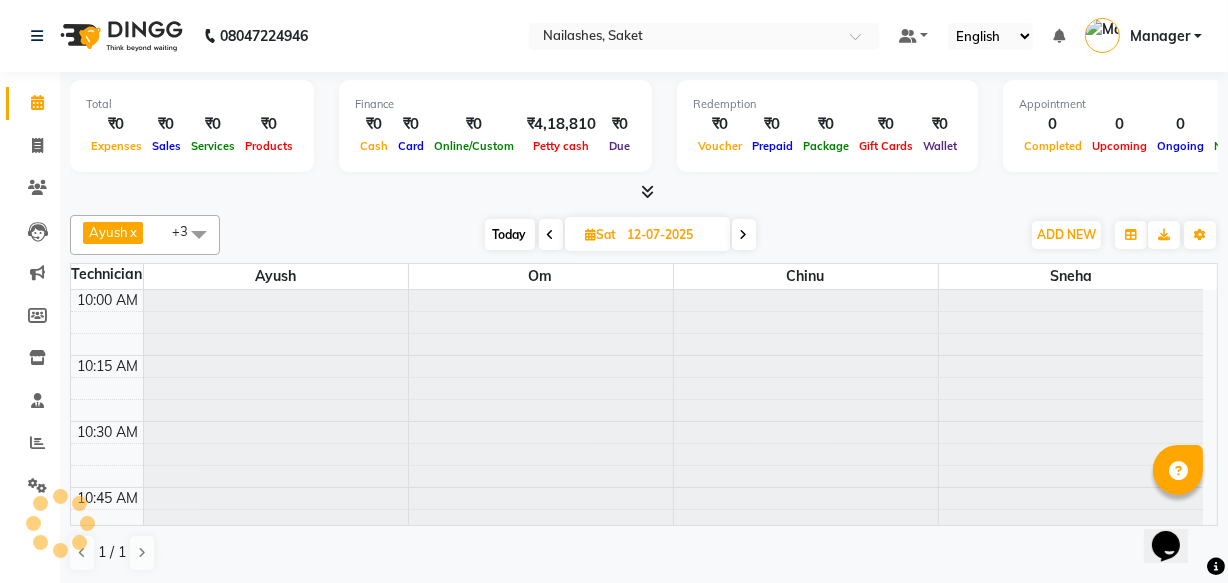 click at bounding box center (551, 235) 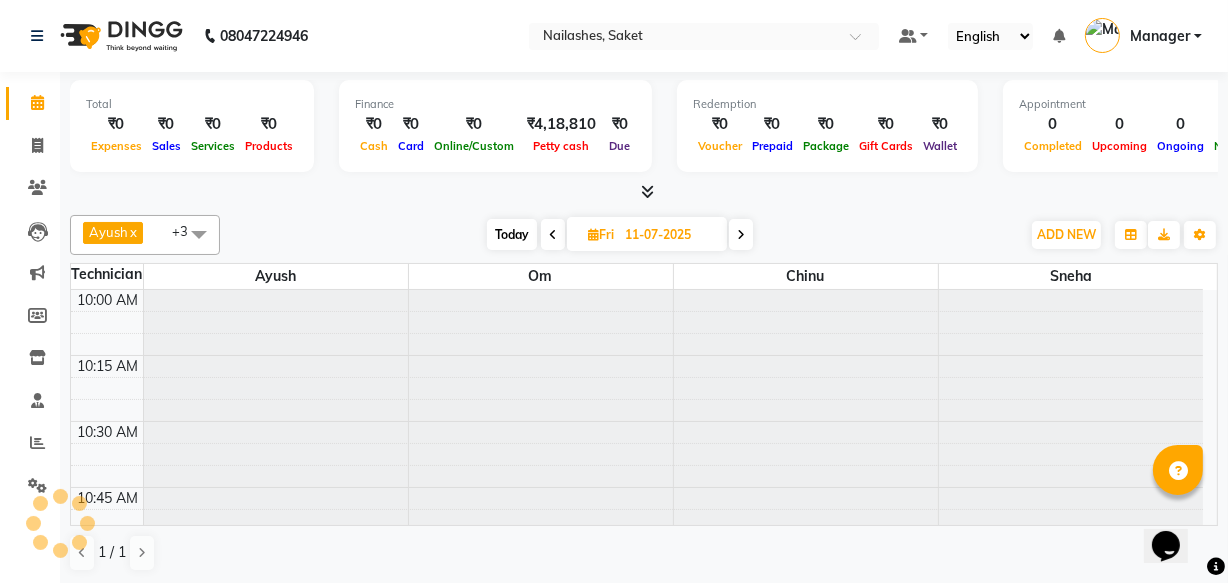 click at bounding box center [553, 235] 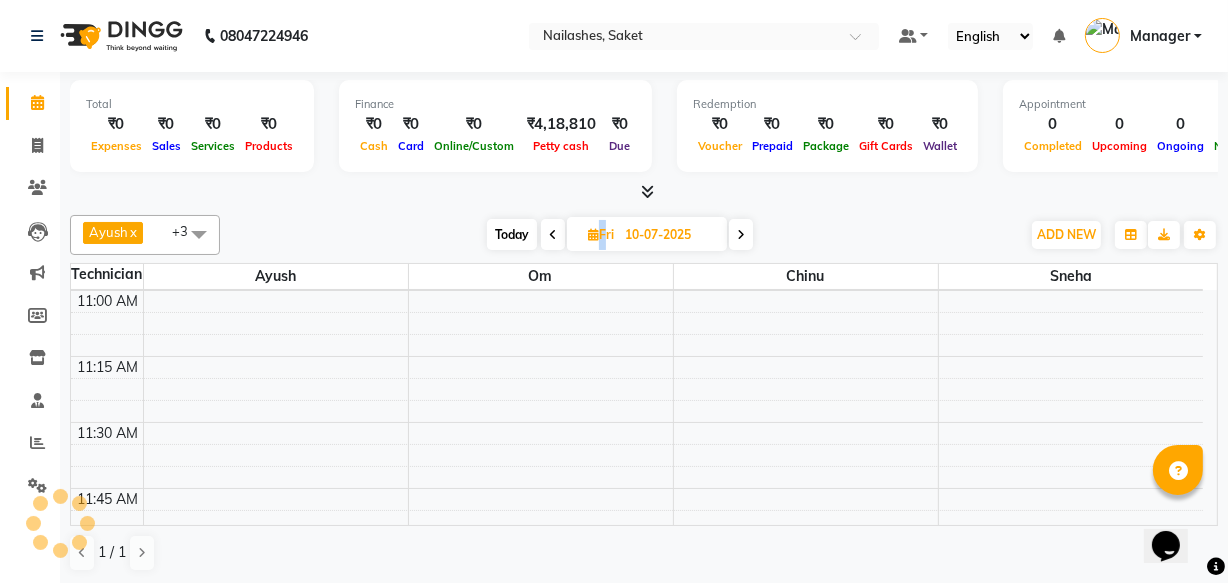 click at bounding box center [553, 235] 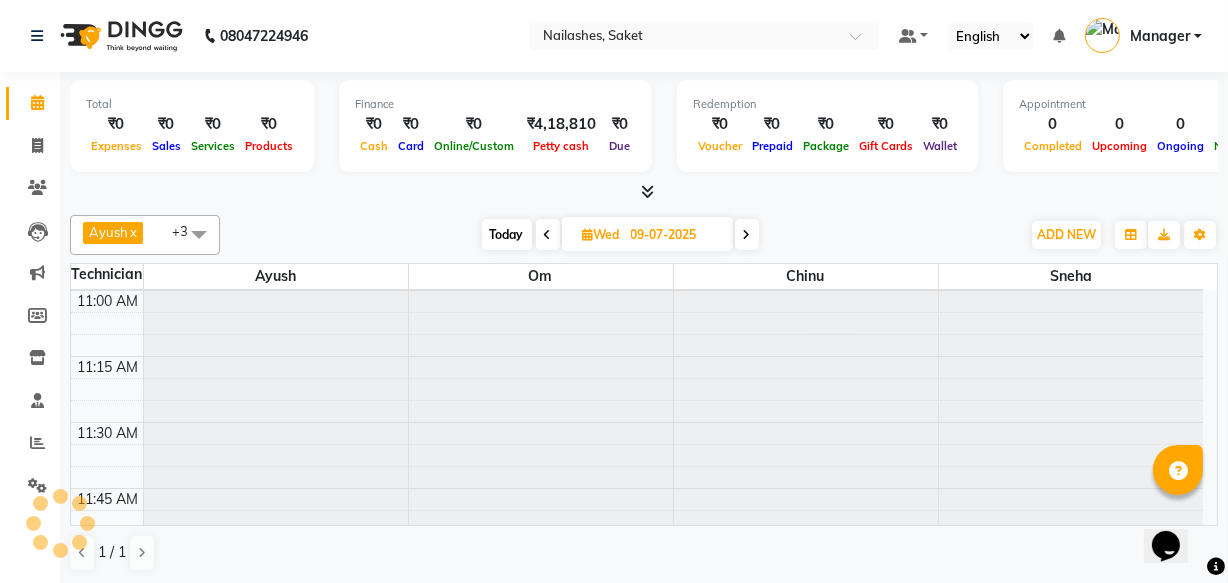 scroll, scrollTop: 263, scrollLeft: 0, axis: vertical 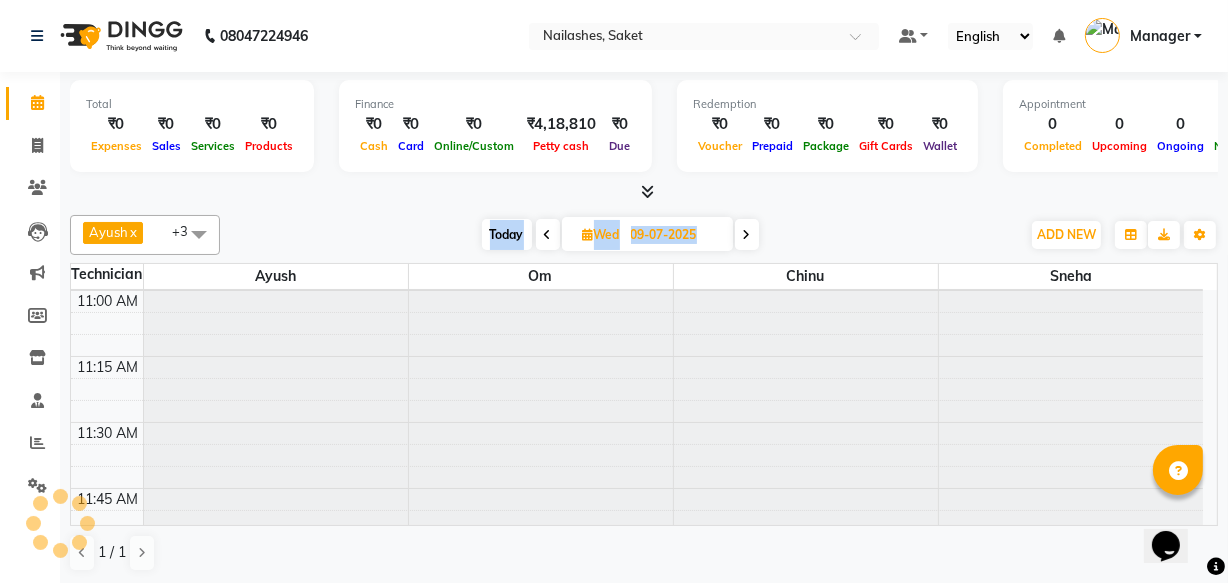 click at bounding box center [548, 235] 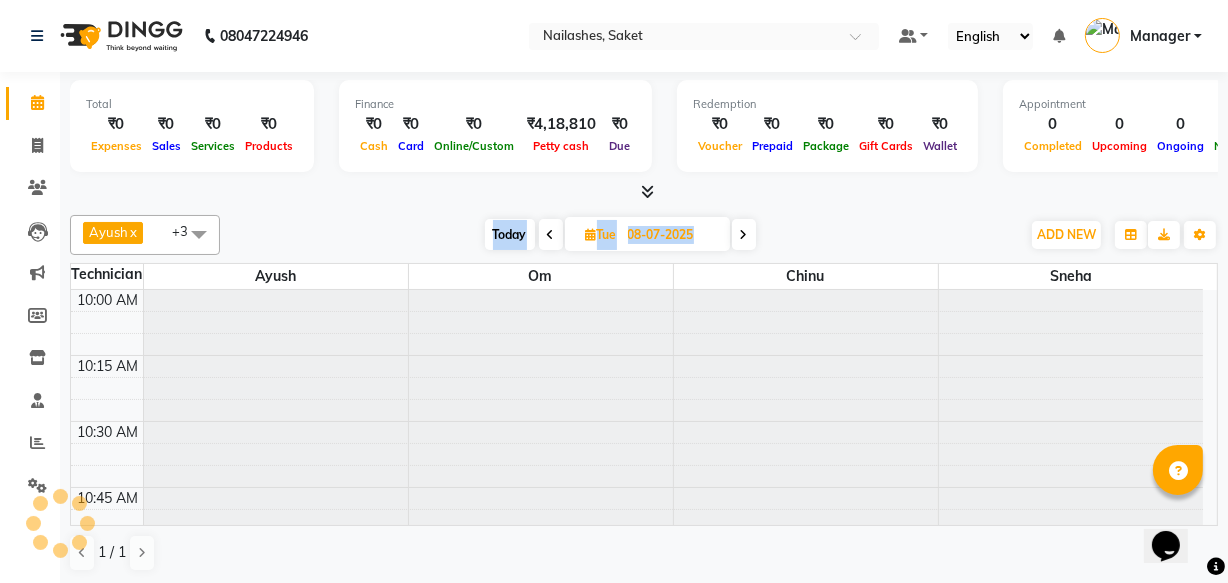 scroll, scrollTop: 263, scrollLeft: 0, axis: vertical 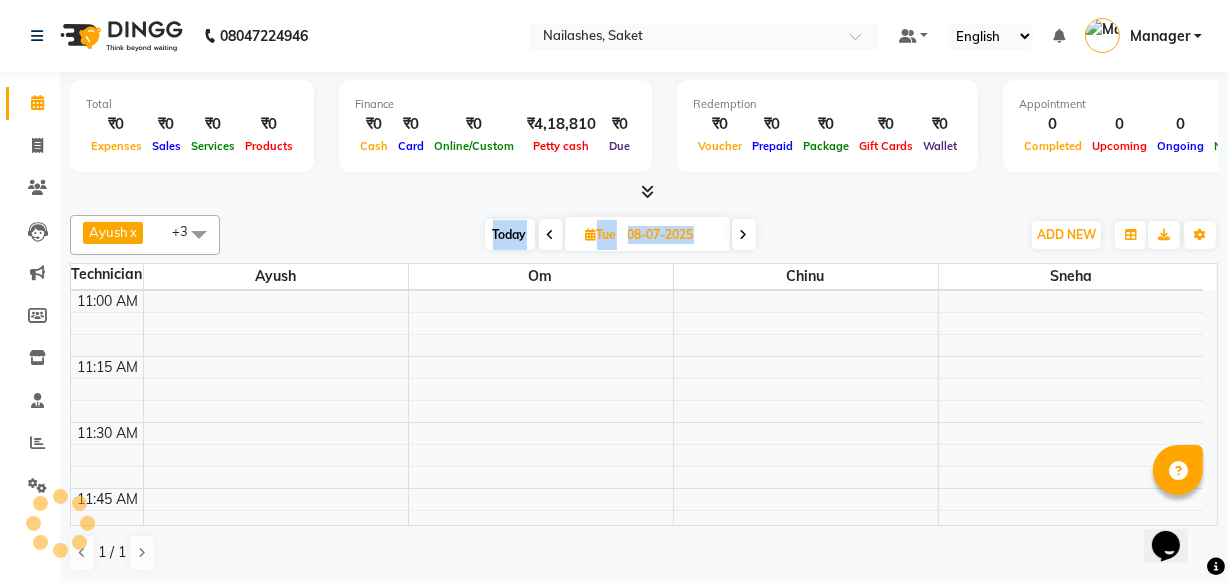 click at bounding box center (551, 235) 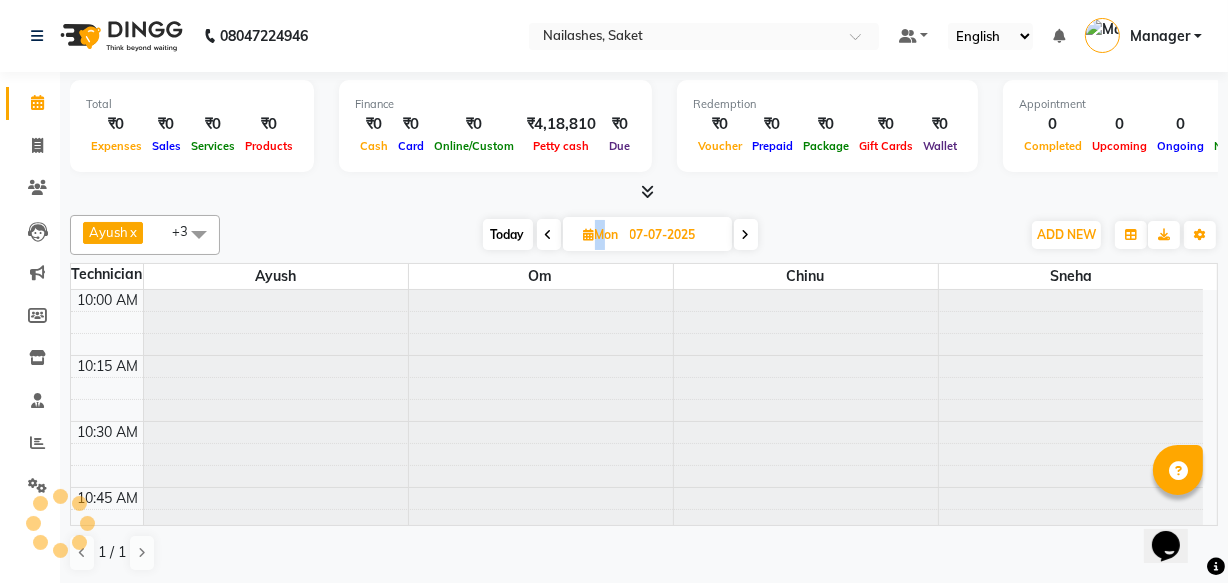 click at bounding box center (549, 235) 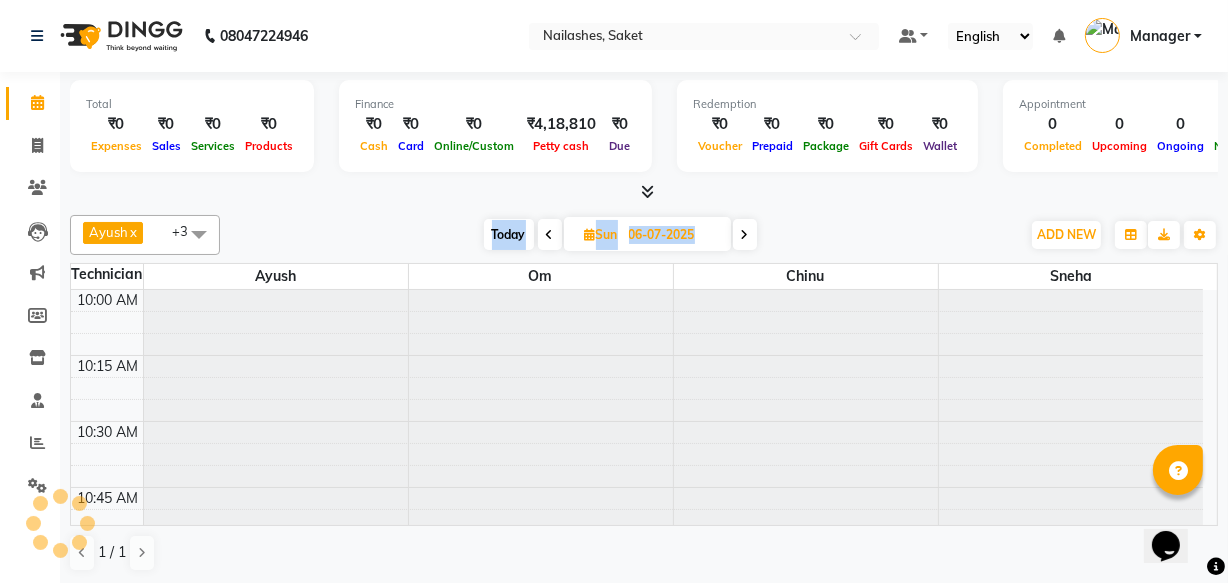 scroll, scrollTop: 263, scrollLeft: 0, axis: vertical 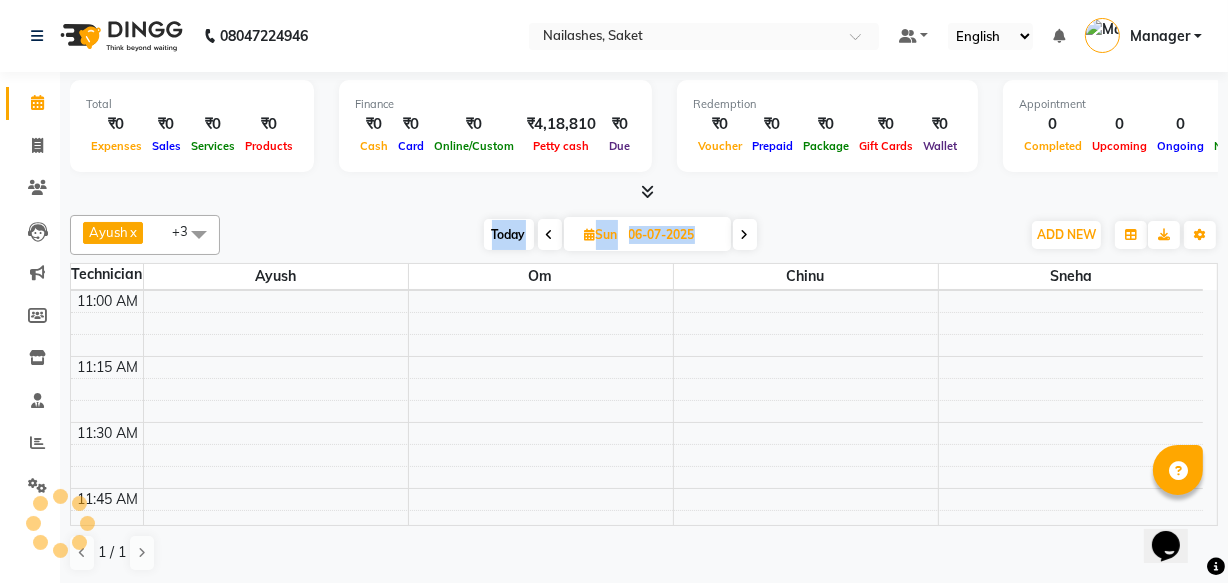 click at bounding box center [550, 235] 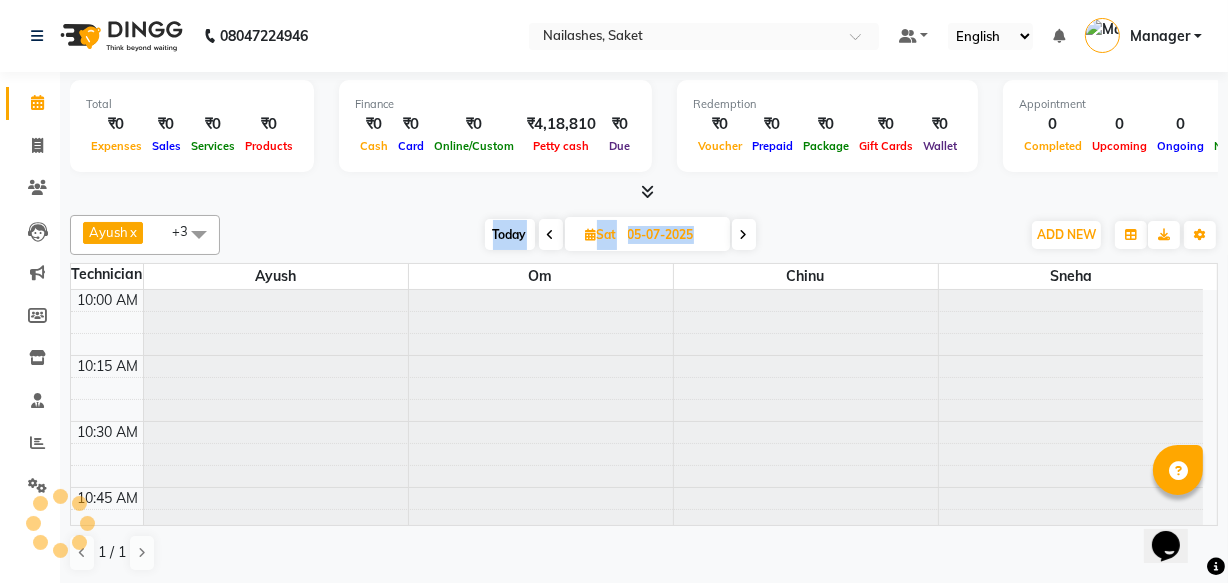 click at bounding box center [551, 235] 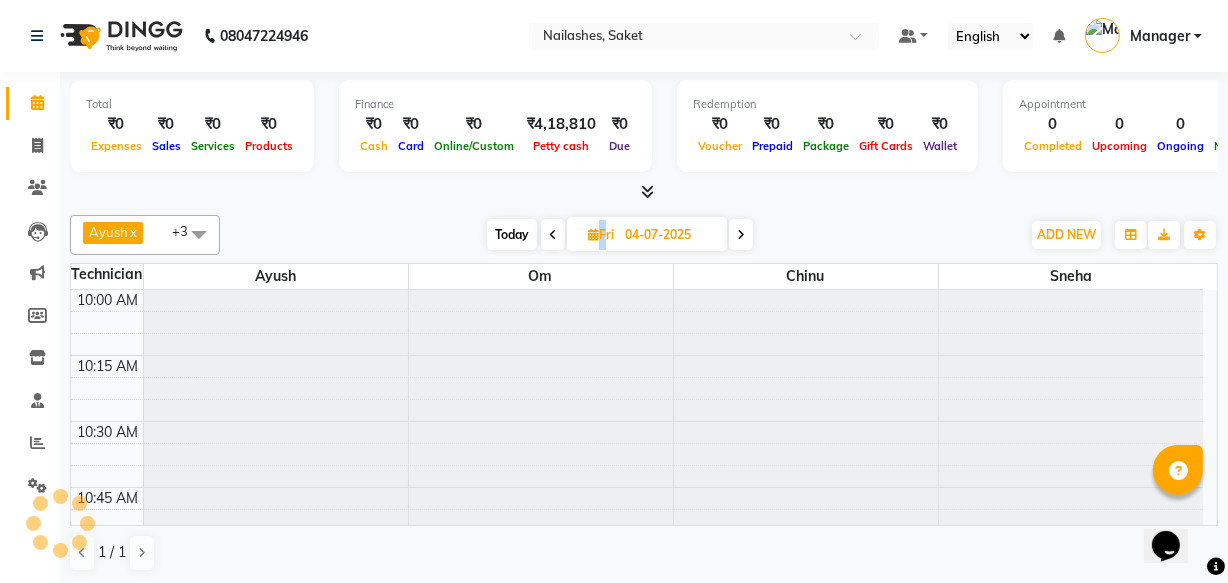 click at bounding box center (553, 235) 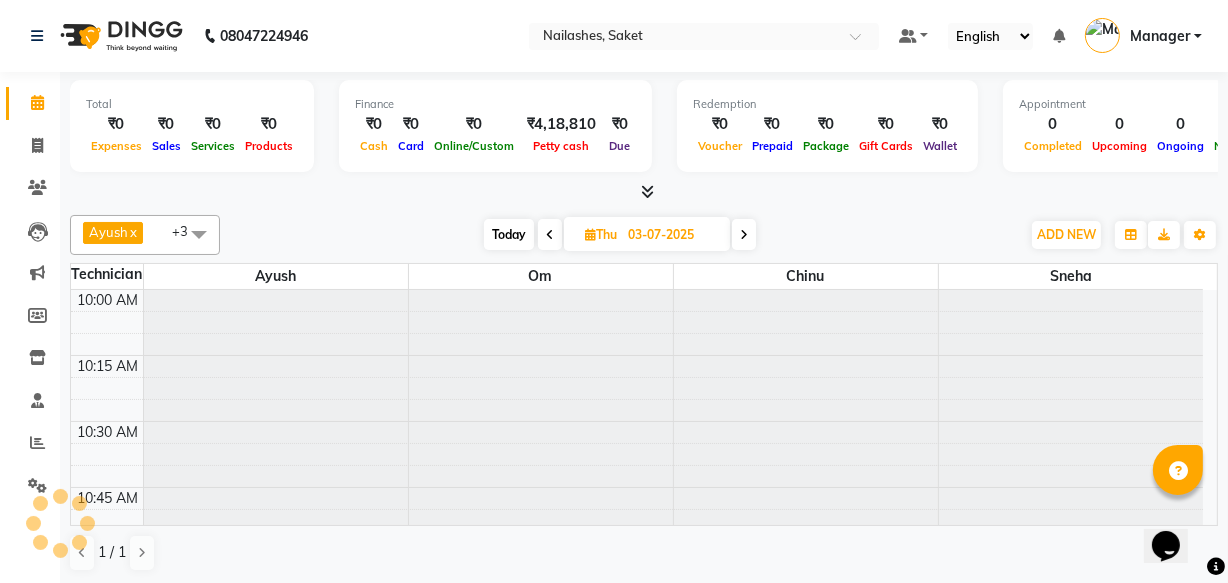 scroll, scrollTop: 263, scrollLeft: 0, axis: vertical 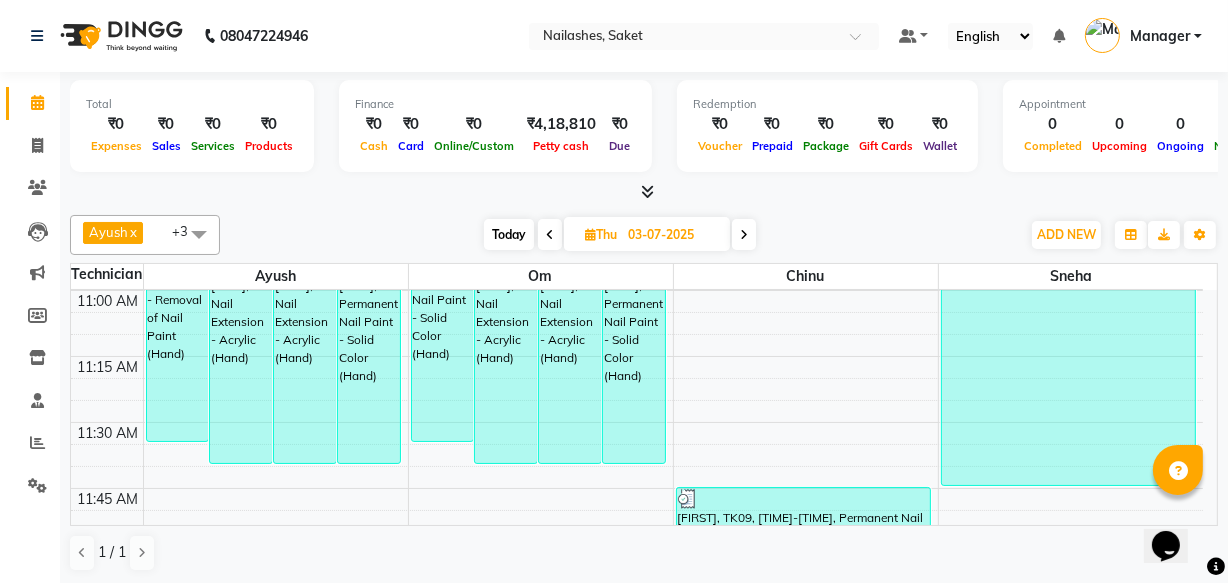 click at bounding box center (550, 235) 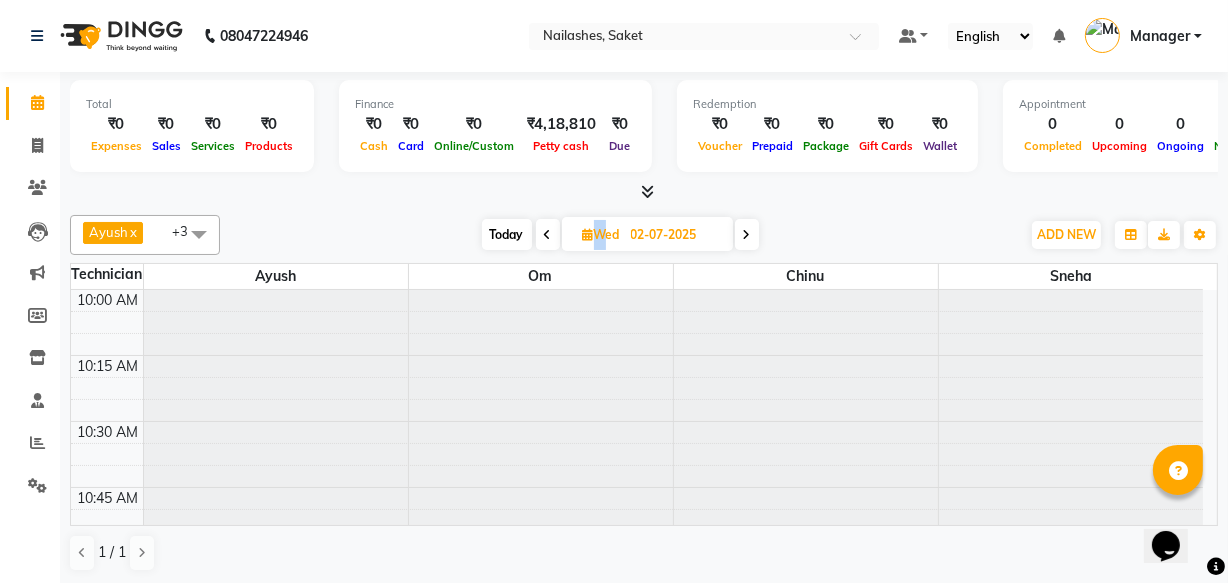 click at bounding box center [548, 235] 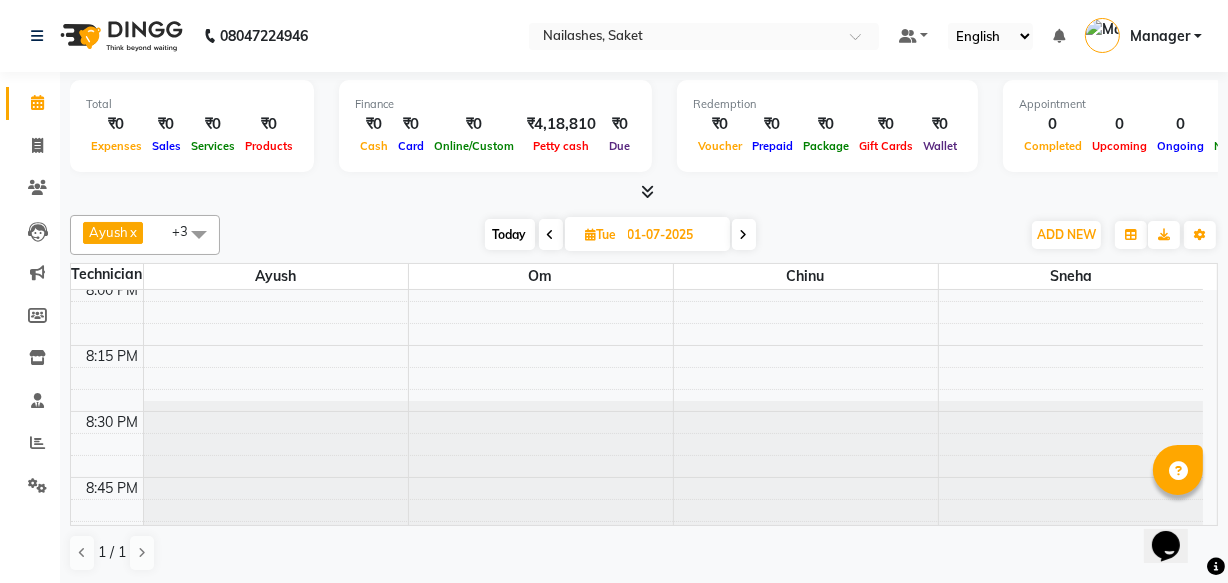 scroll, scrollTop: 2656, scrollLeft: 0, axis: vertical 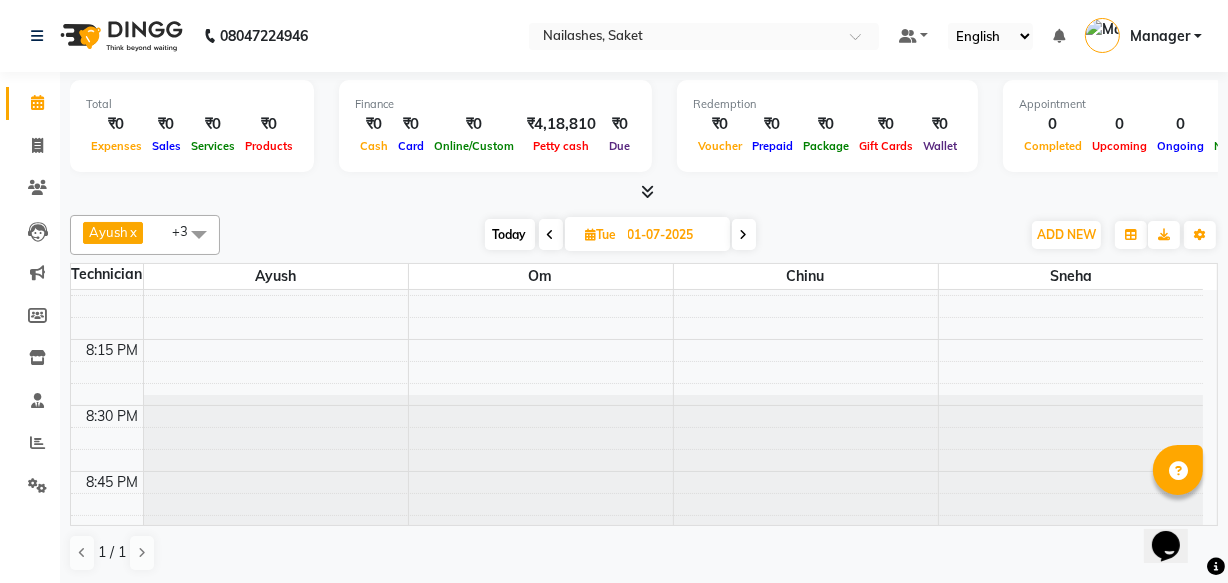 click at bounding box center (744, 235) 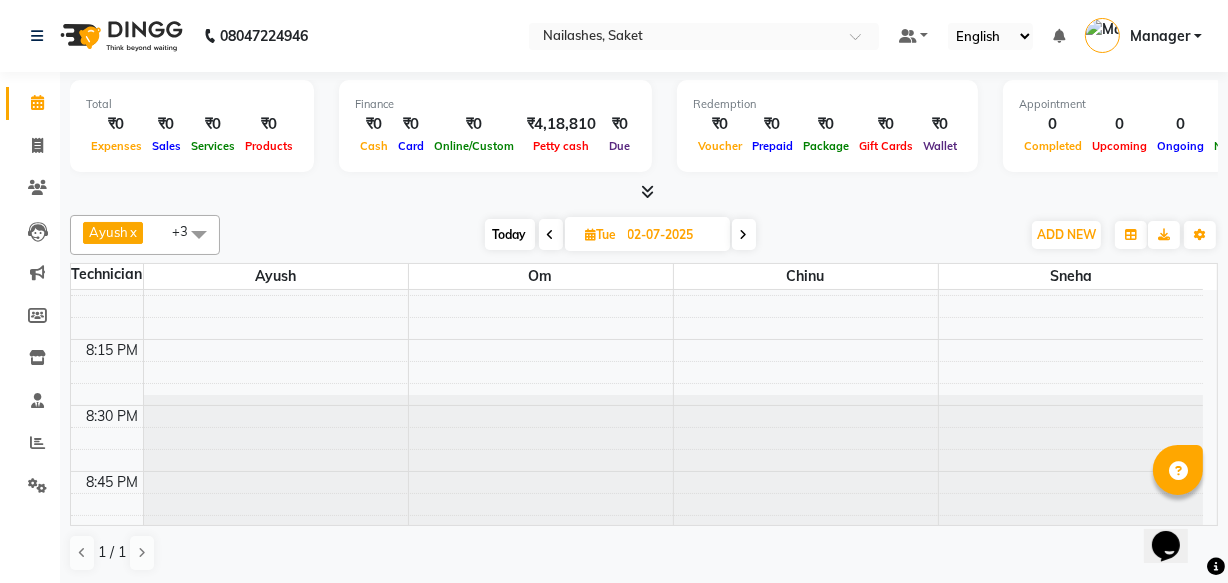 scroll 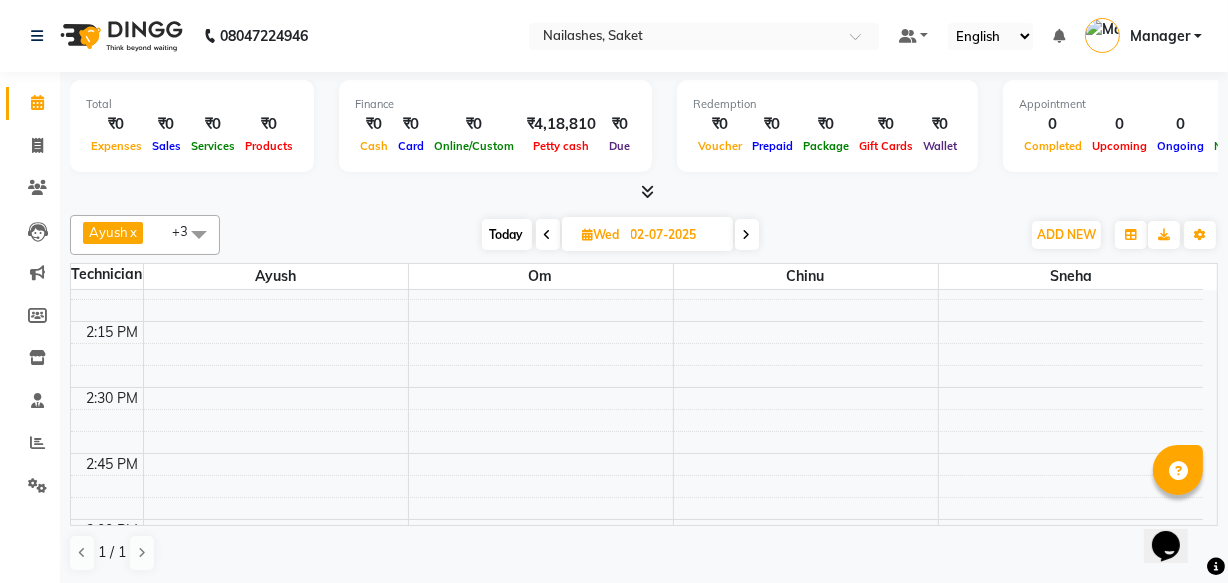 click at bounding box center [747, 234] 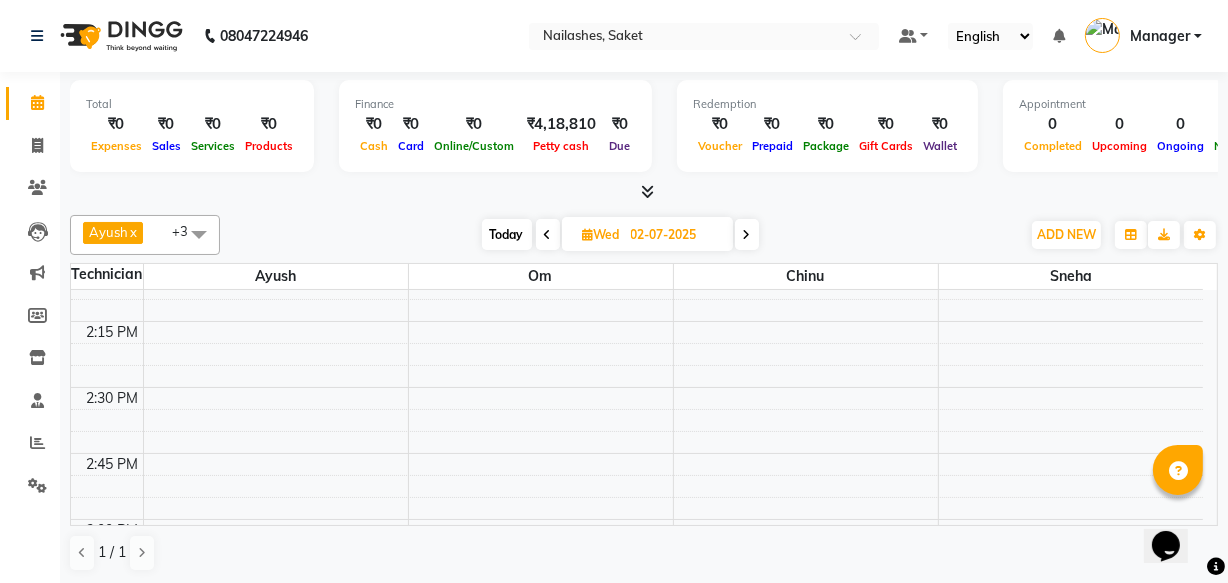 type on "03-07-2025" 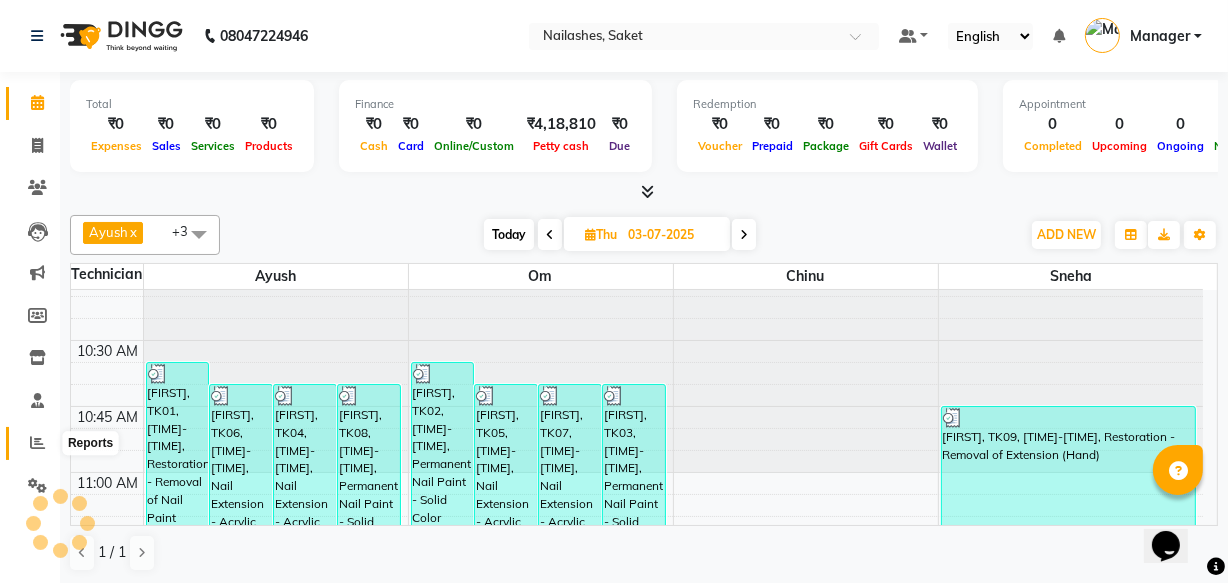 click 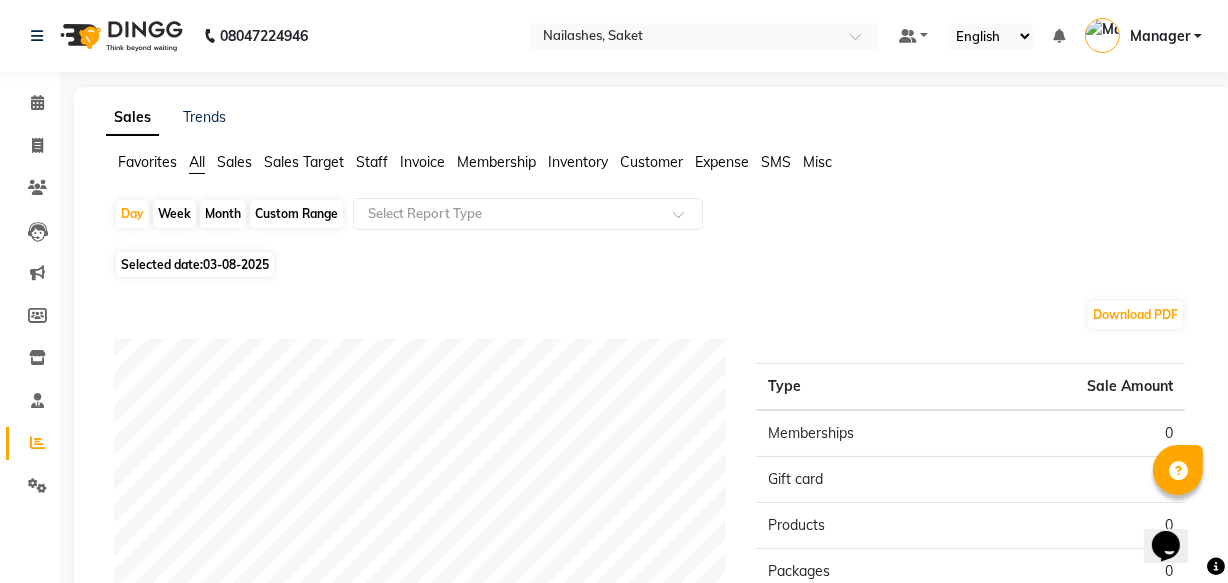 scroll, scrollTop: 90, scrollLeft: 0, axis: vertical 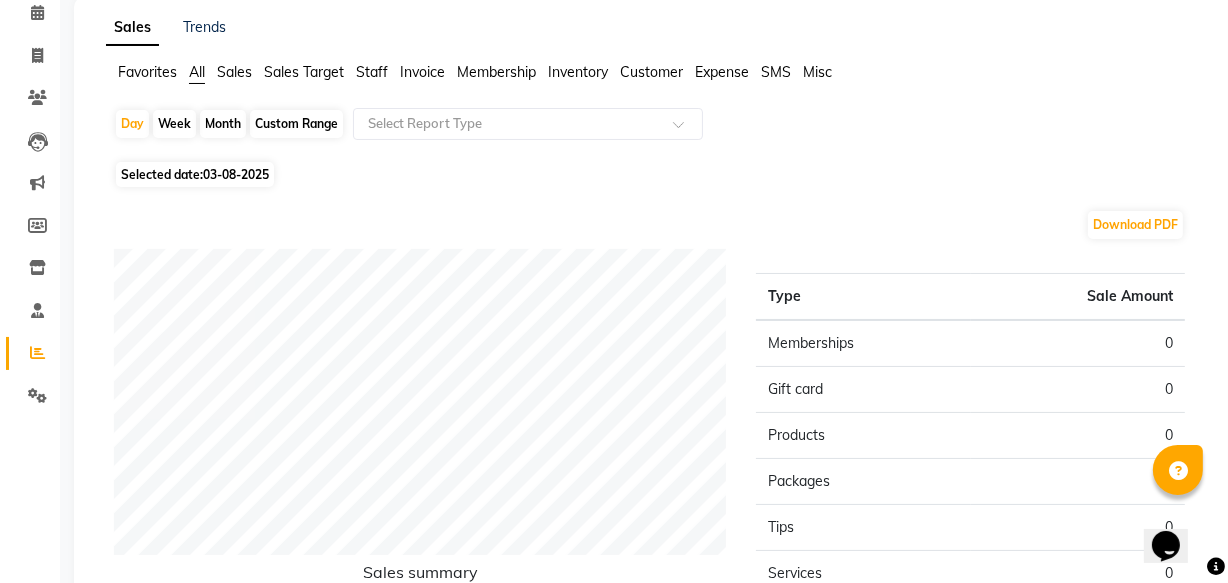 click on "Selected date:  03-08-2025" 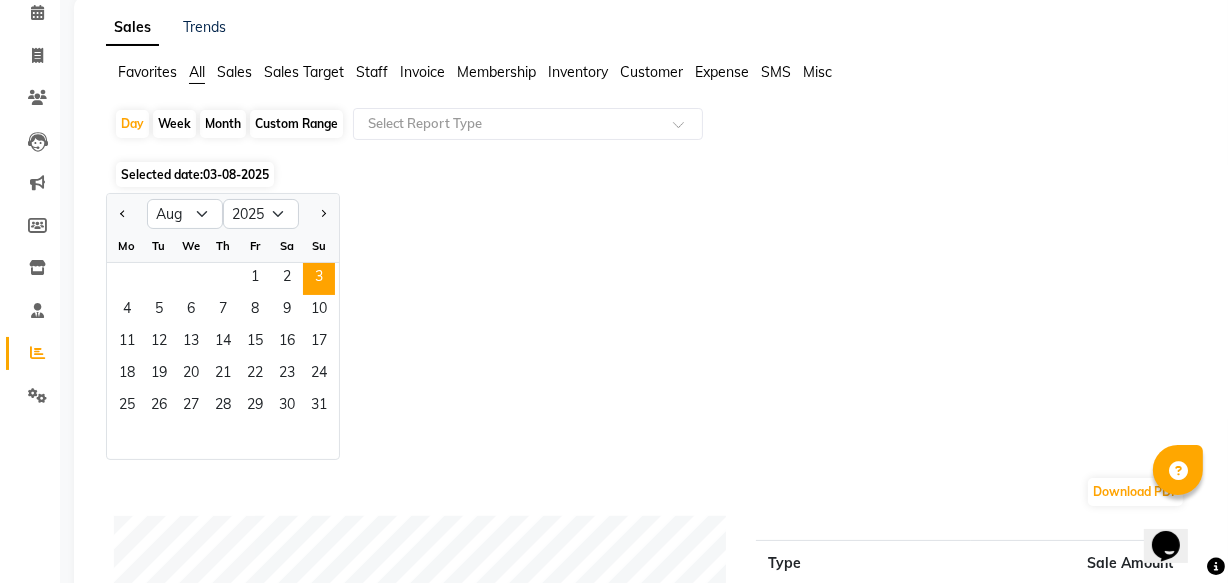 click on "Day   Week   Month   Custom Range  Select Report Type" 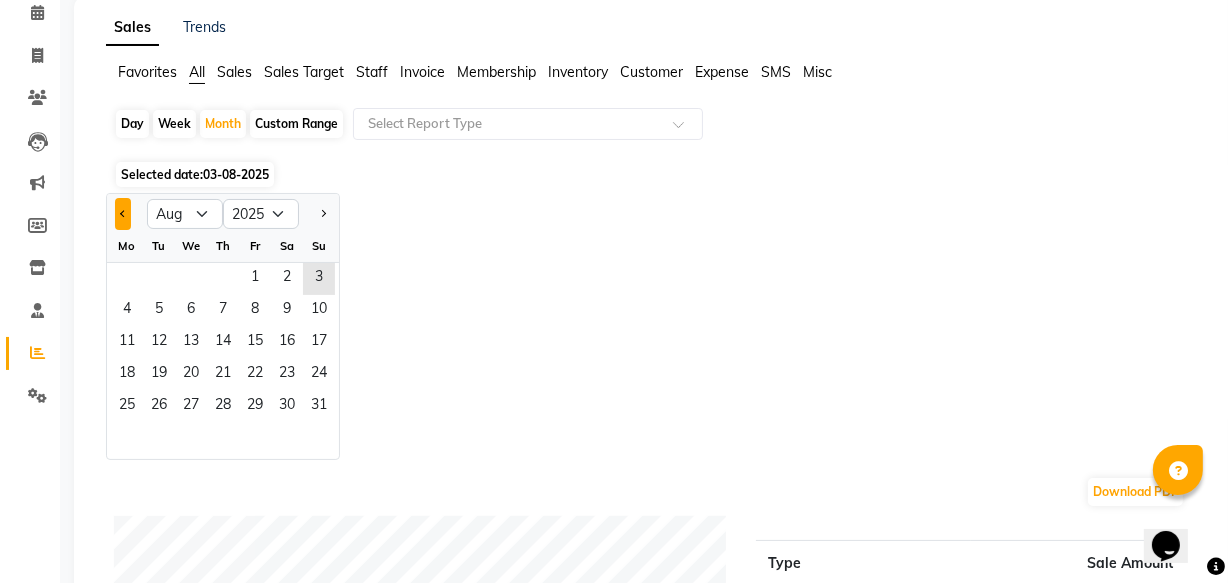 click 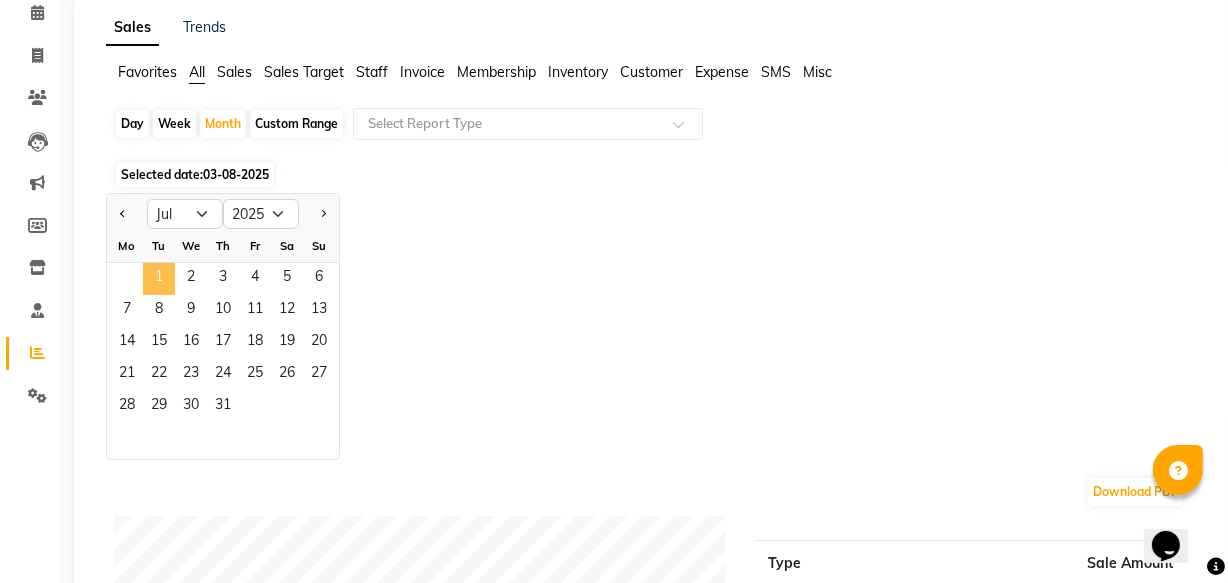 click on "1" 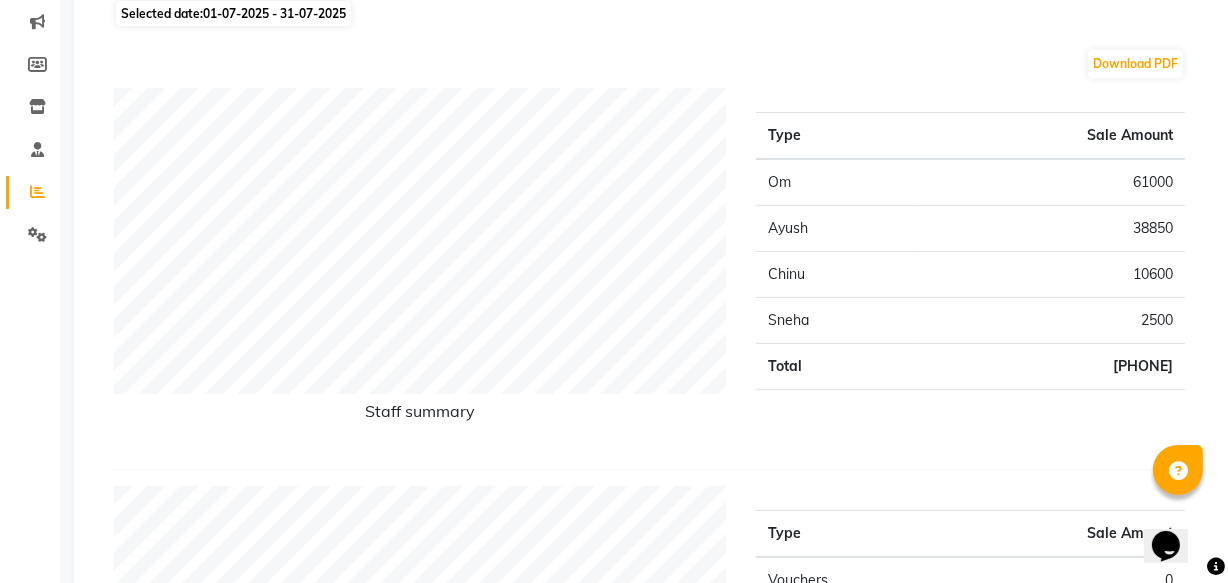 scroll, scrollTop: 272, scrollLeft: 0, axis: vertical 